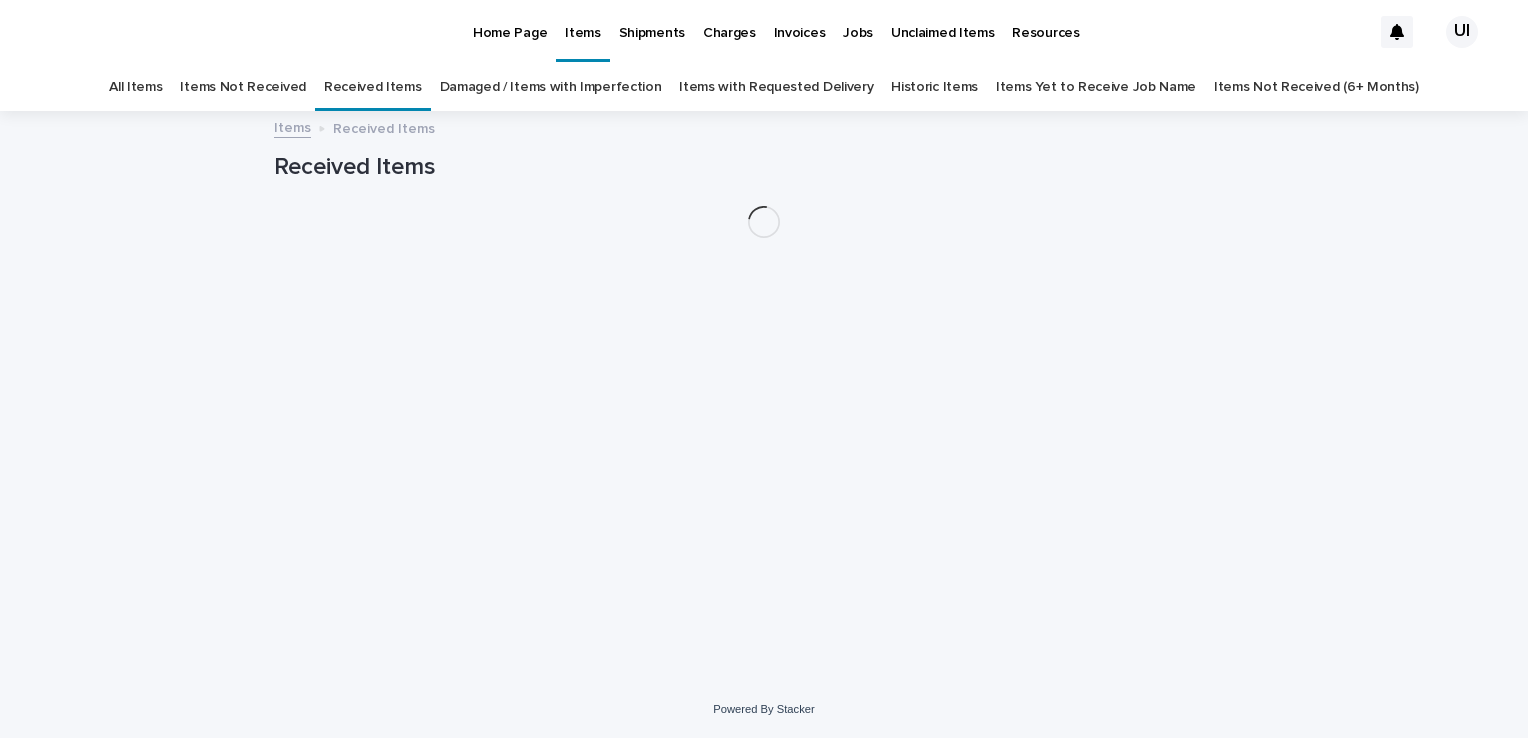 scroll, scrollTop: 0, scrollLeft: 0, axis: both 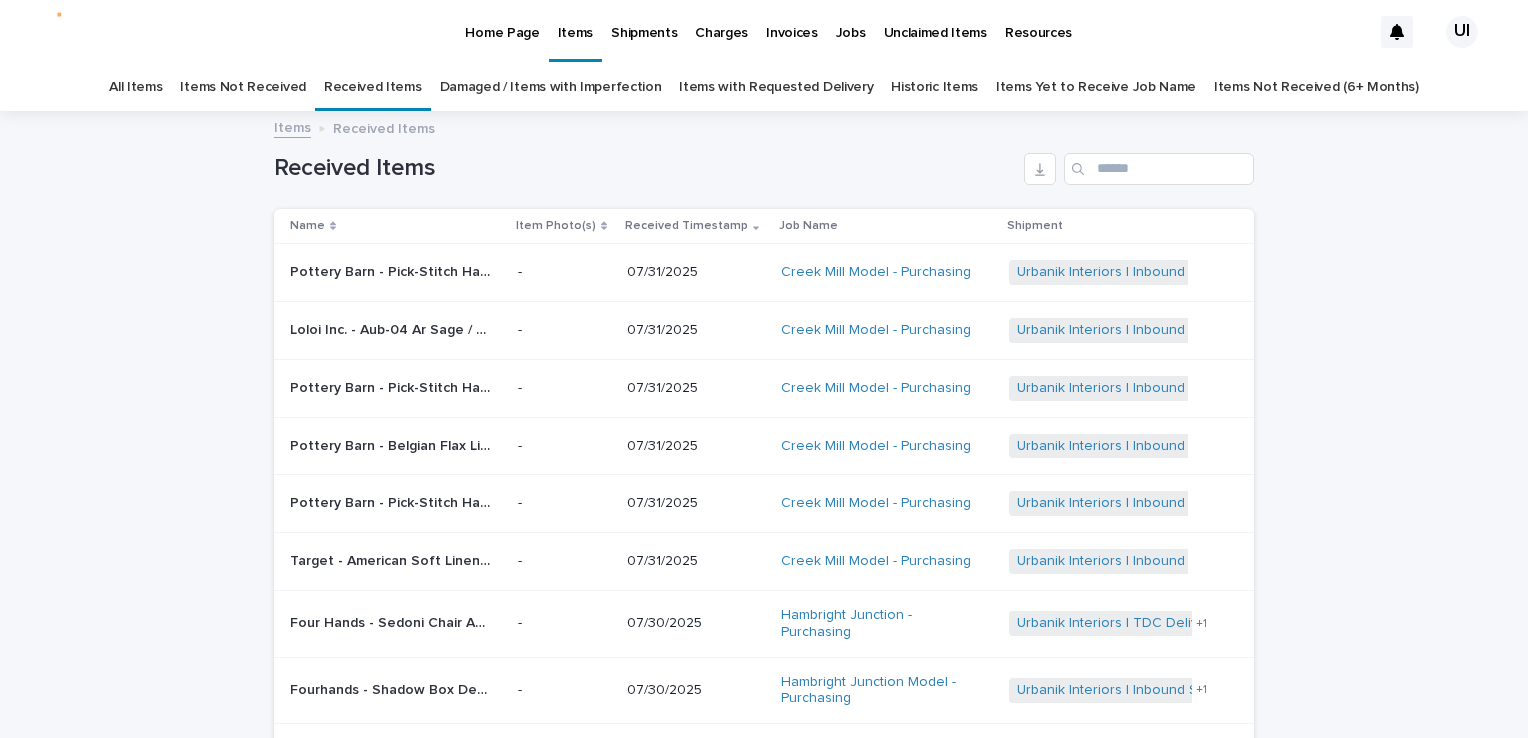 click on "Loading... Saving… Loading... Saving… Received Items Name Item Photo(s) Received Timestamp Job Name Shipment Pottery Barn - Pick-Stitch Handcrafted Cotton Linen Quilt- Classic Ivory- Full/Queen #84-3435408 | 73928 Pottery Barn - Pick-Stitch Handcrafted Cotton Linen Quilt- Classic Ivory- Full/Queen #84-3435408 | 73928   - 07/31/2025 Creek Mill Model - Purchasing   Urbanik Interiors | Inbound Shipment | 24241   + 0 Loloi Inc. - Aub-04 Ar Sage / Bark Aubrey Collection 5ft-0in x 7ft-0in | 73902 Loloi Inc. - Aub-04 Ar Sage / Bark Aubrey Collection 5ft-0in x 7ft-0in | 73902   - 07/31/2025 Creek Mill Model - Purchasing   Urbanik Interiors | Inbound Shipment | 24241   + 0 Pottery Barn - Pick-Stitch Handcrafted Cotton/Linen Quilted Sham- Classic Ivory- Euro #84-367550 | 73929 Pottery Barn - Pick-Stitch Handcrafted Cotton/Linen Quilted Sham- Classic Ivory- Euro #84-367550 | 73929   - 07/31/2025 Creek Mill Model - Purchasing   Urbanik Interiors | Inbound Shipment | 24241   + 0   - 07/31/2025     + 0   -     +" at bounding box center (764, 561) 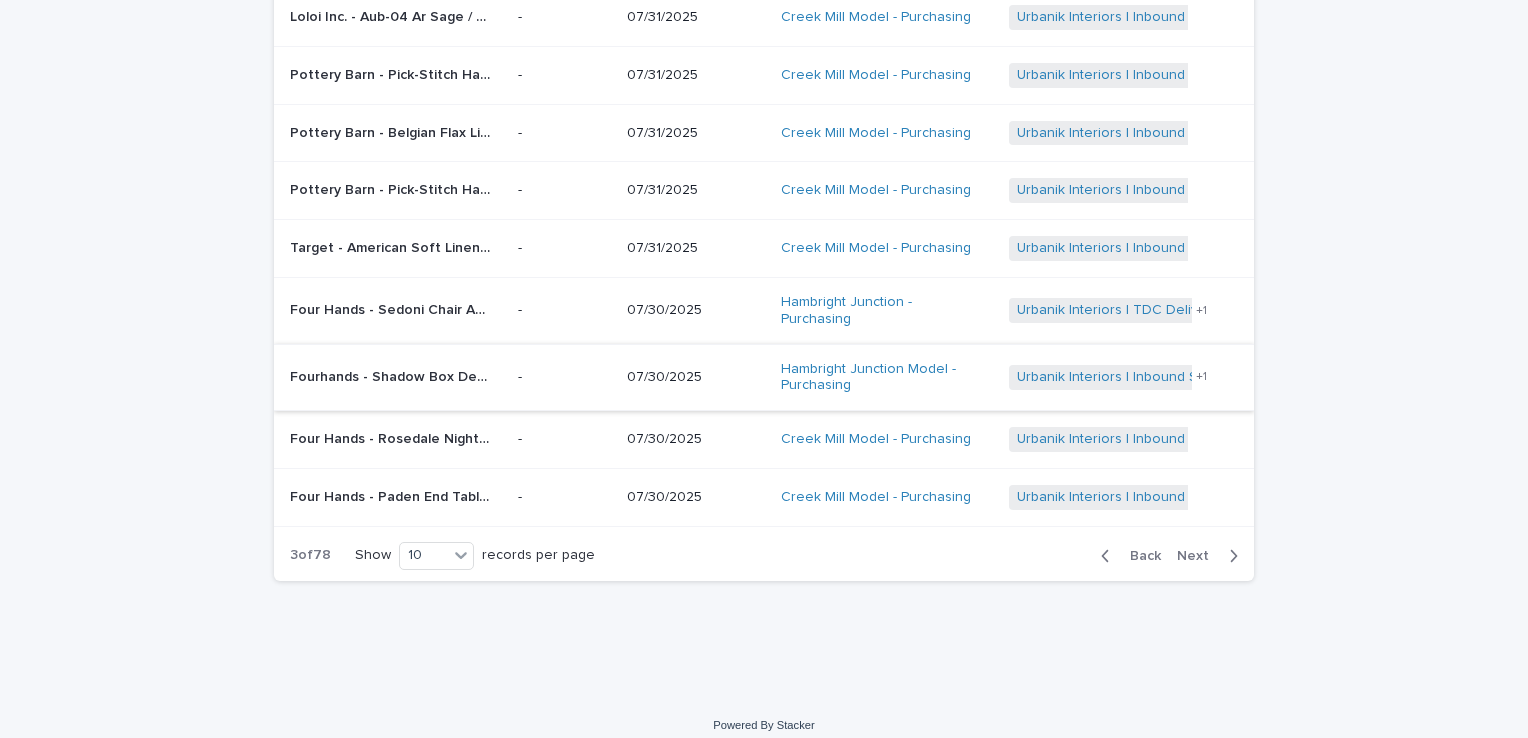 scroll, scrollTop: 316, scrollLeft: 0, axis: vertical 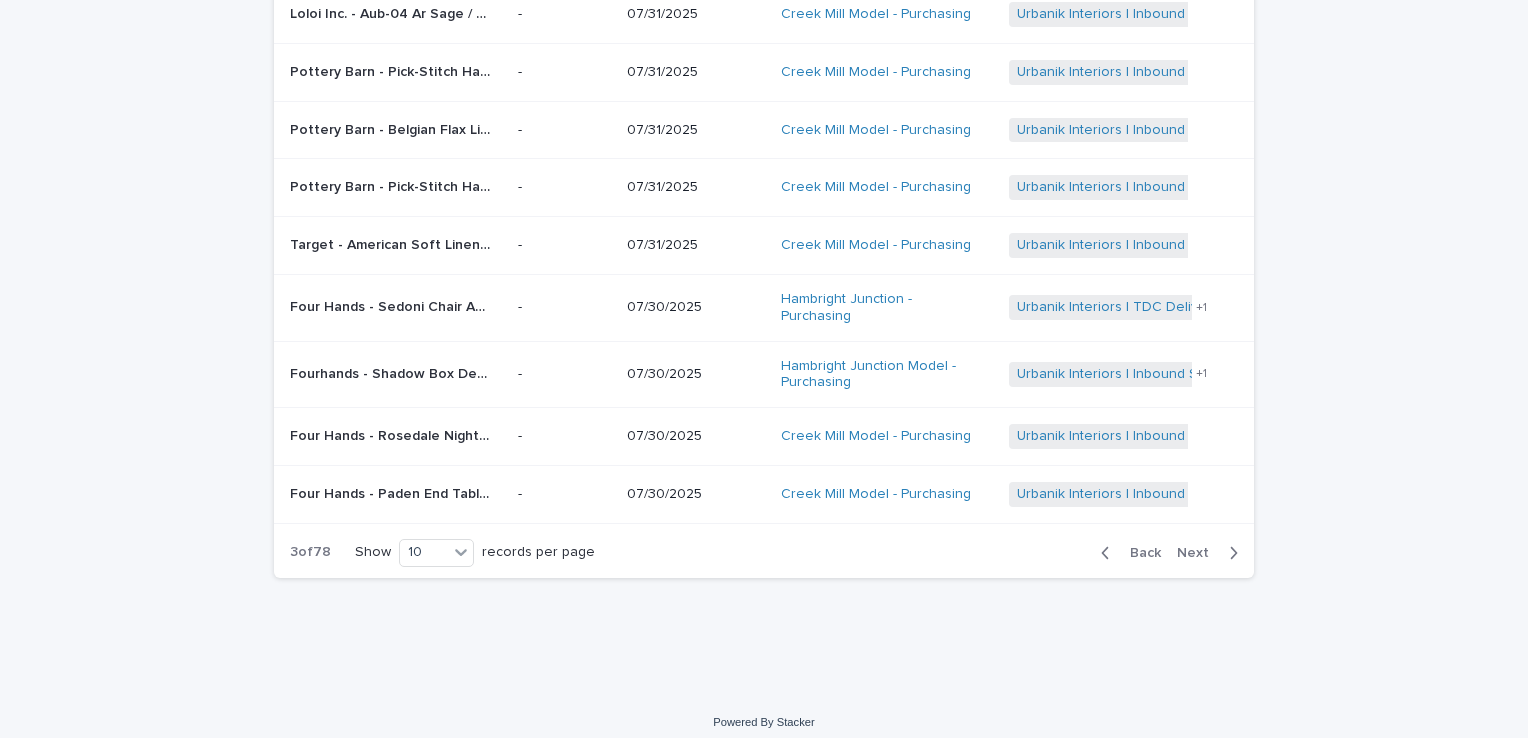 click on "Back" at bounding box center [1139, 553] 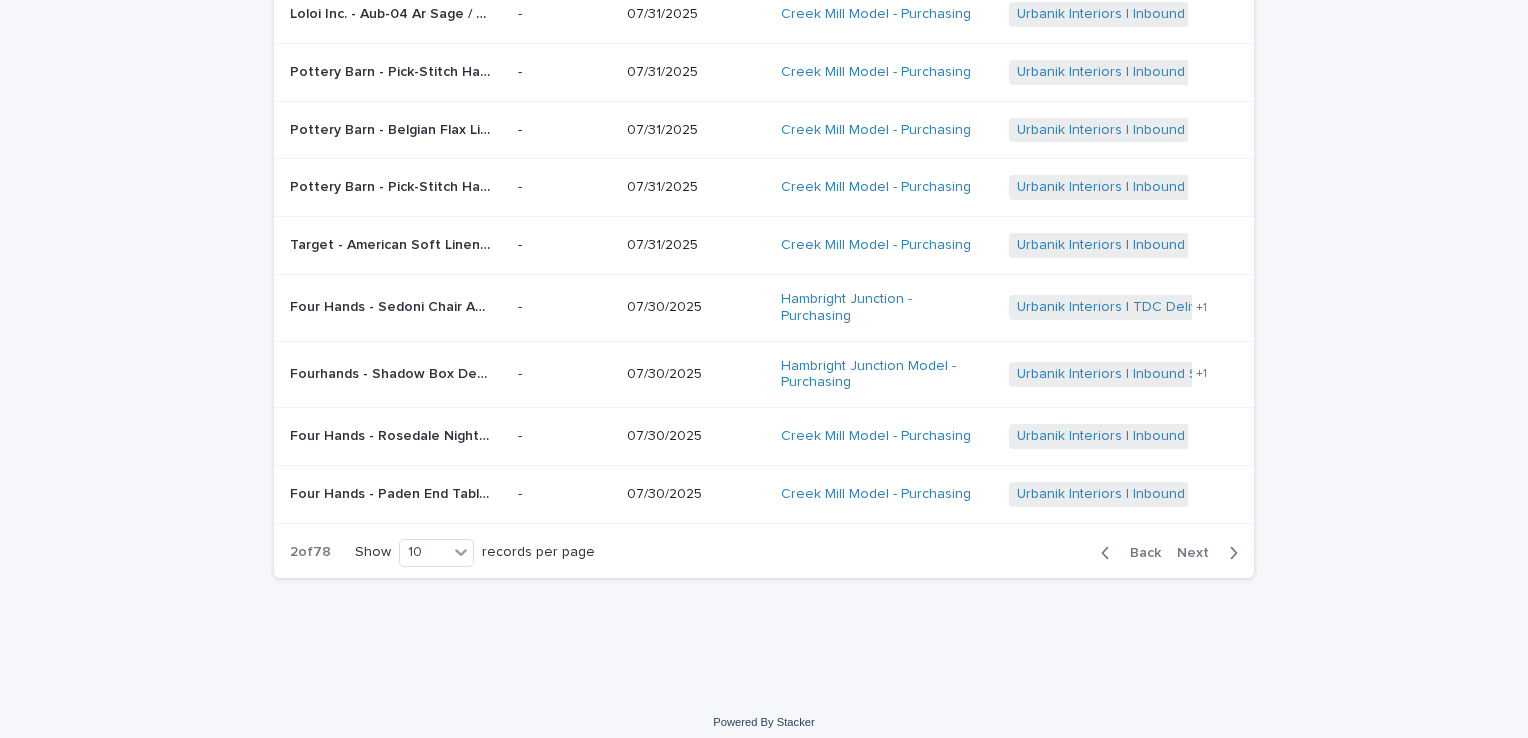 click on "Back" at bounding box center (1139, 553) 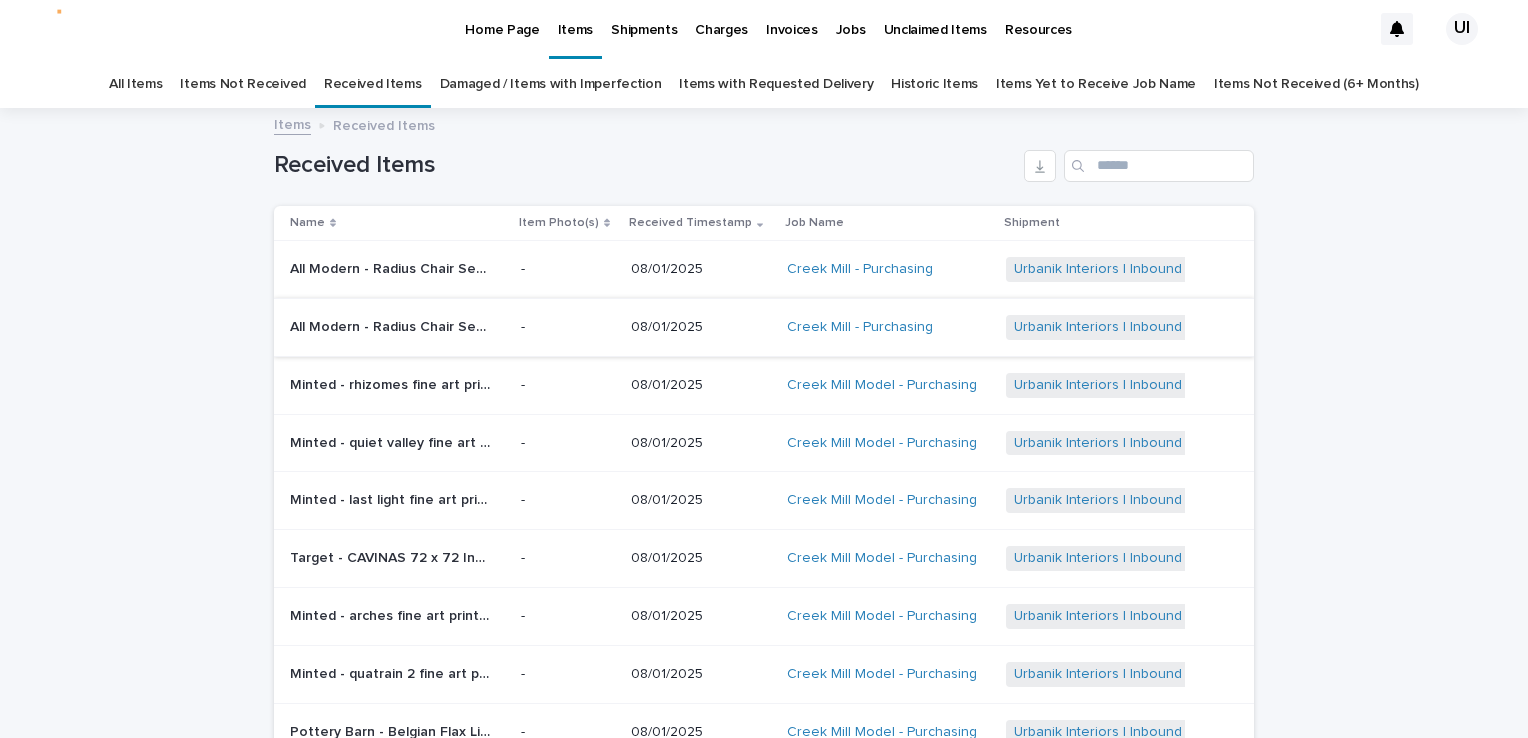 scroll, scrollTop: 0, scrollLeft: 0, axis: both 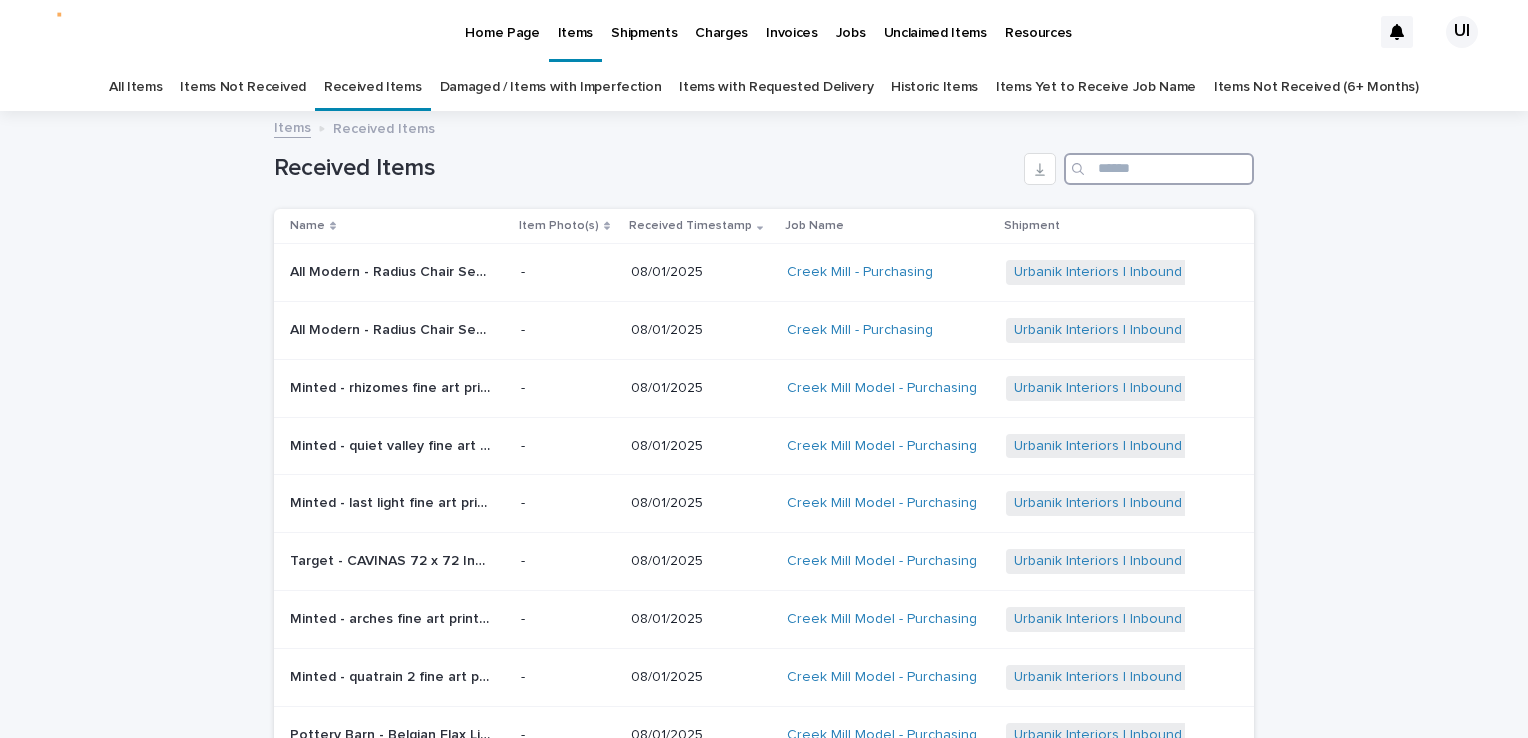 click at bounding box center (1159, 169) 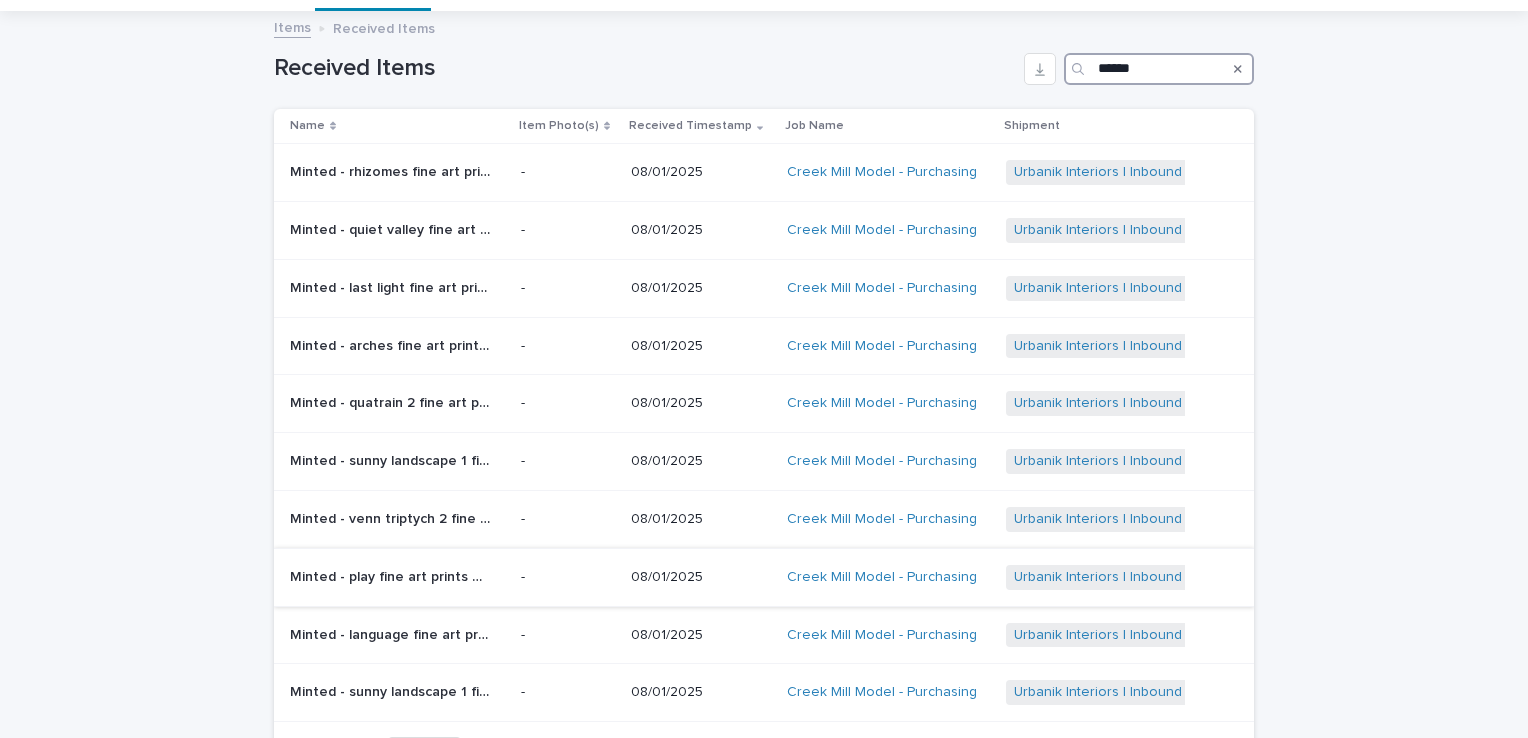 scroll, scrollTop: 200, scrollLeft: 0, axis: vertical 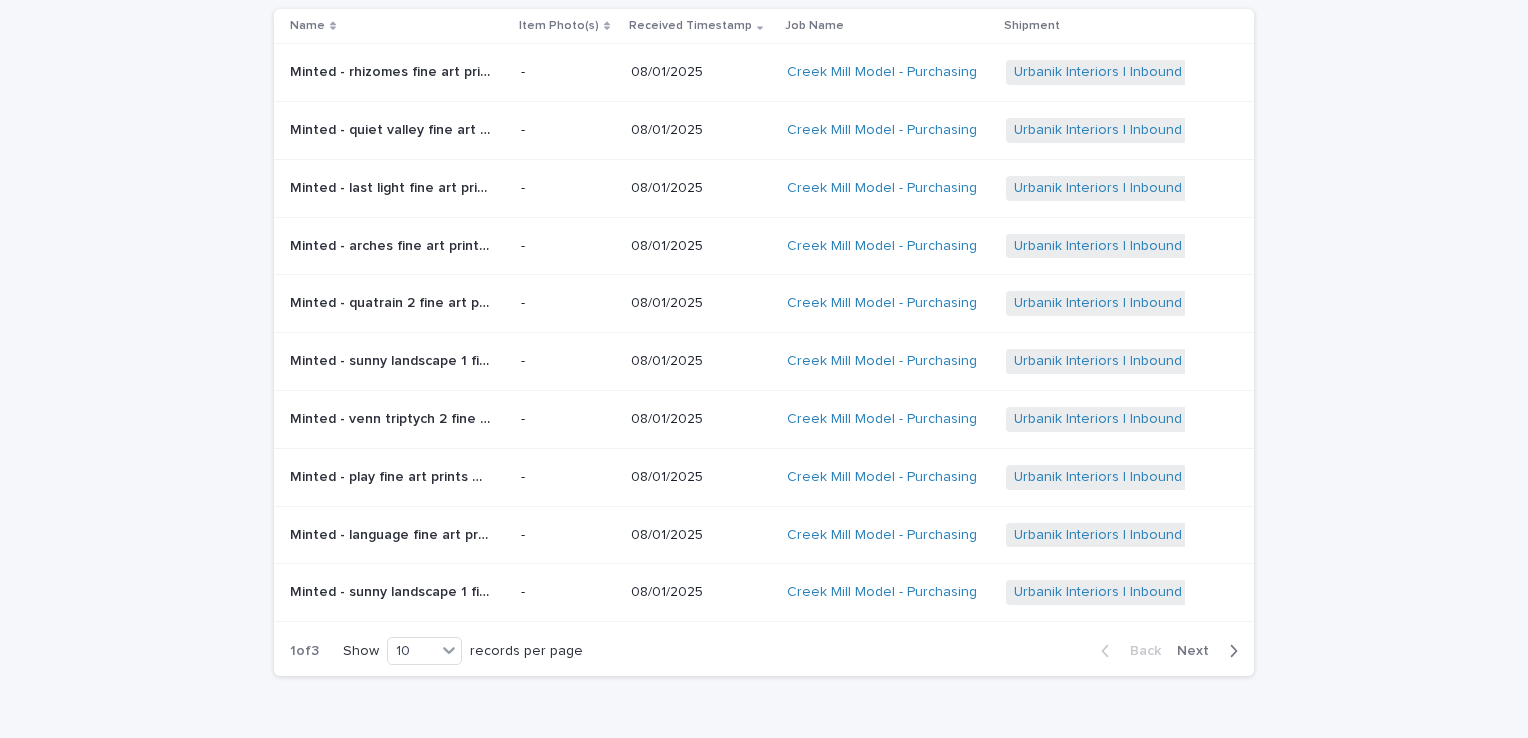type on "******" 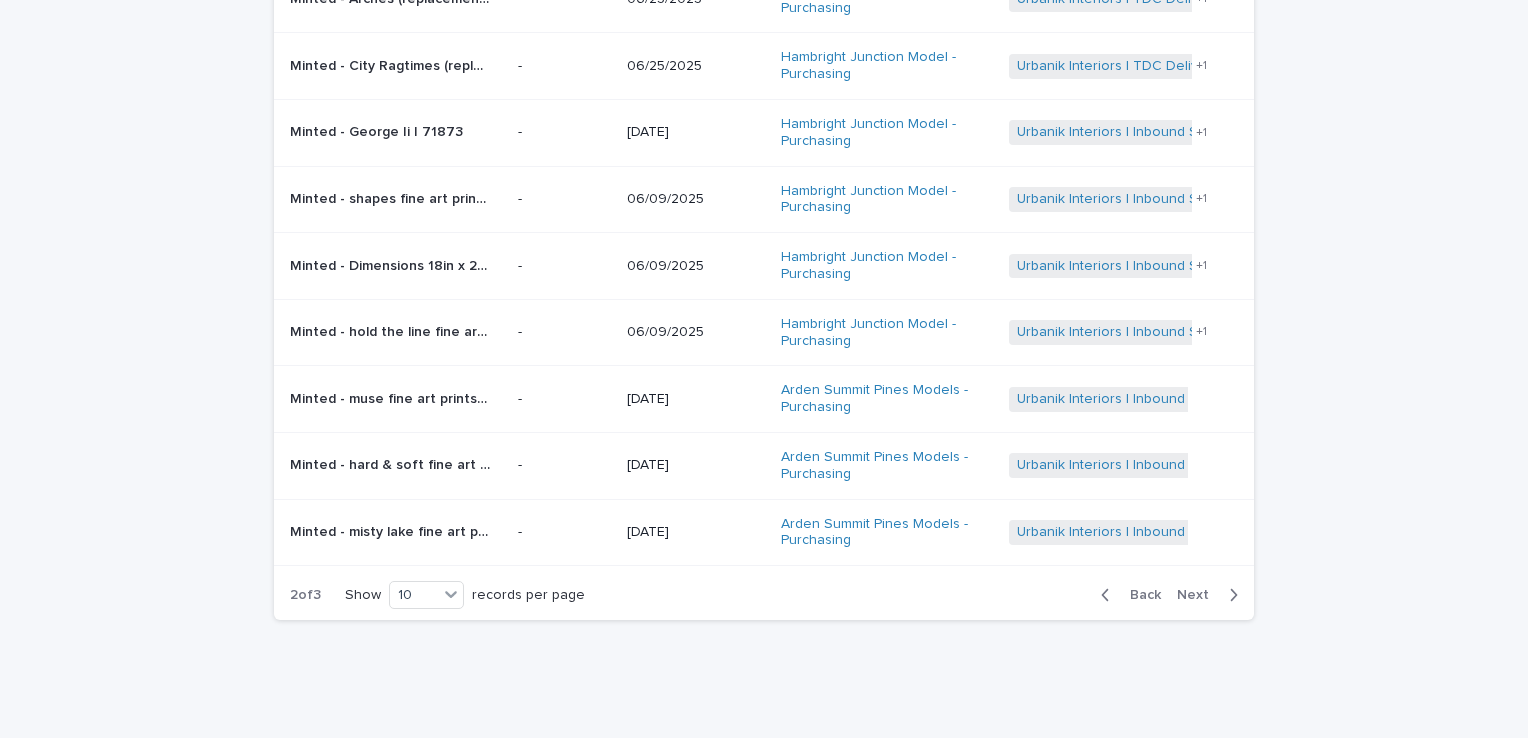 scroll, scrollTop: 0, scrollLeft: 0, axis: both 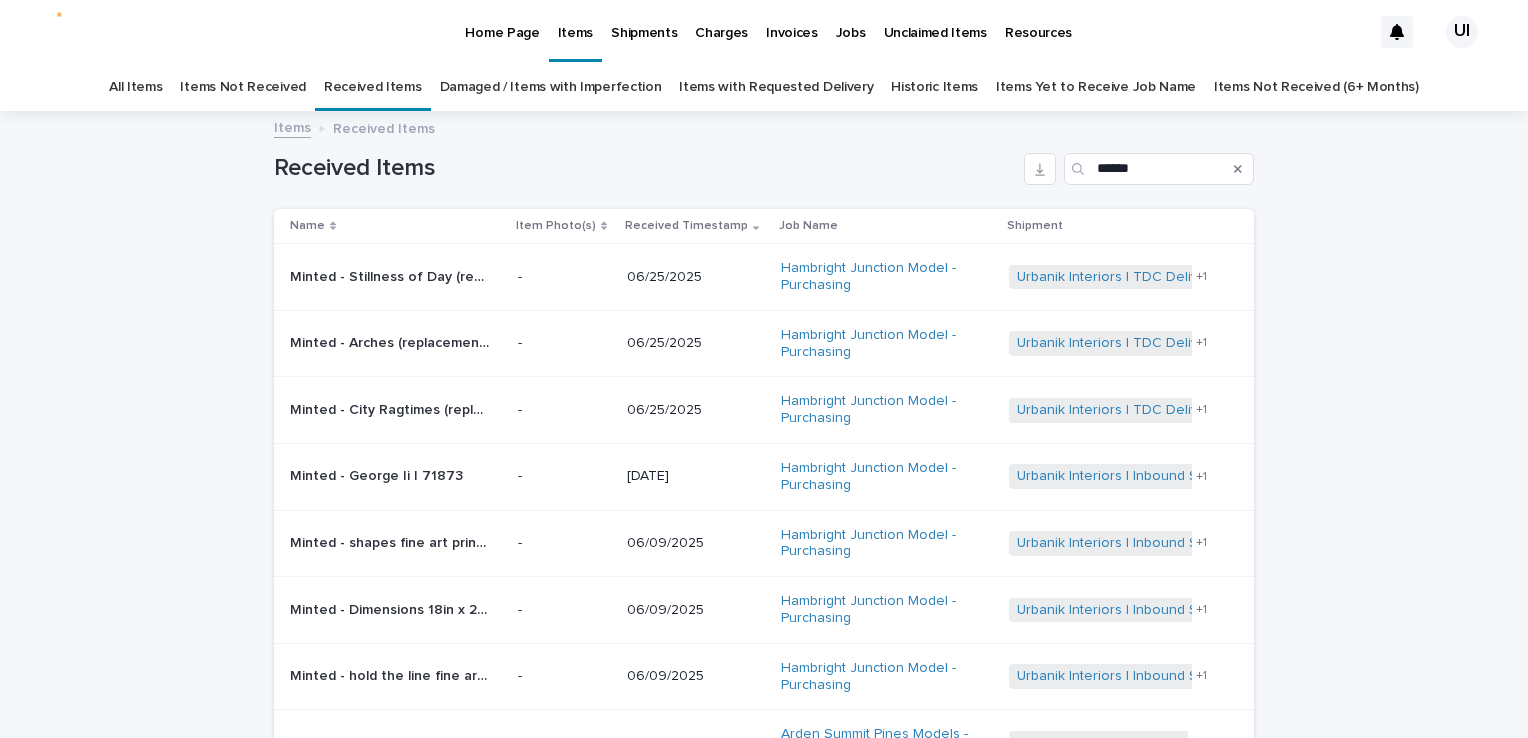 click at bounding box center [1238, 169] 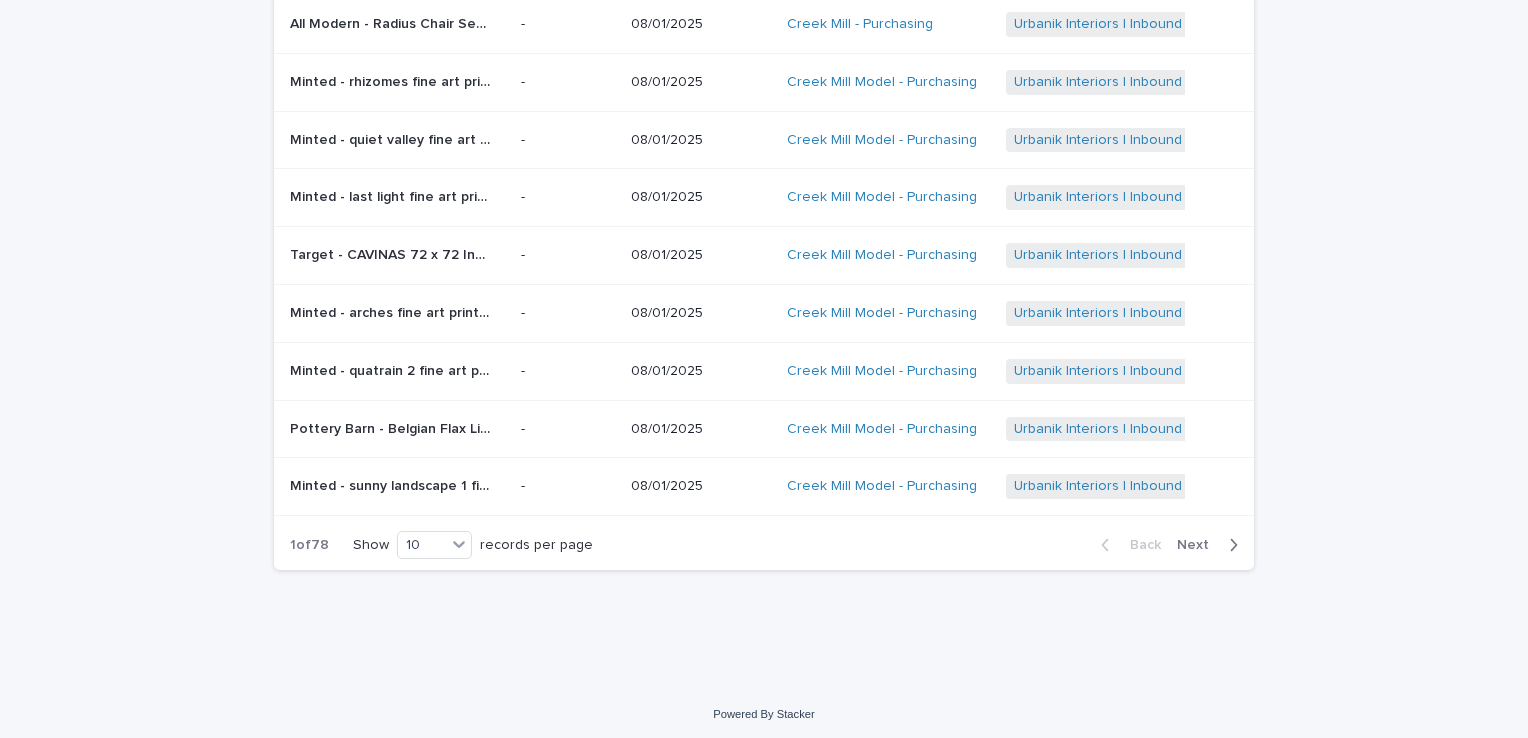 scroll, scrollTop: 308, scrollLeft: 0, axis: vertical 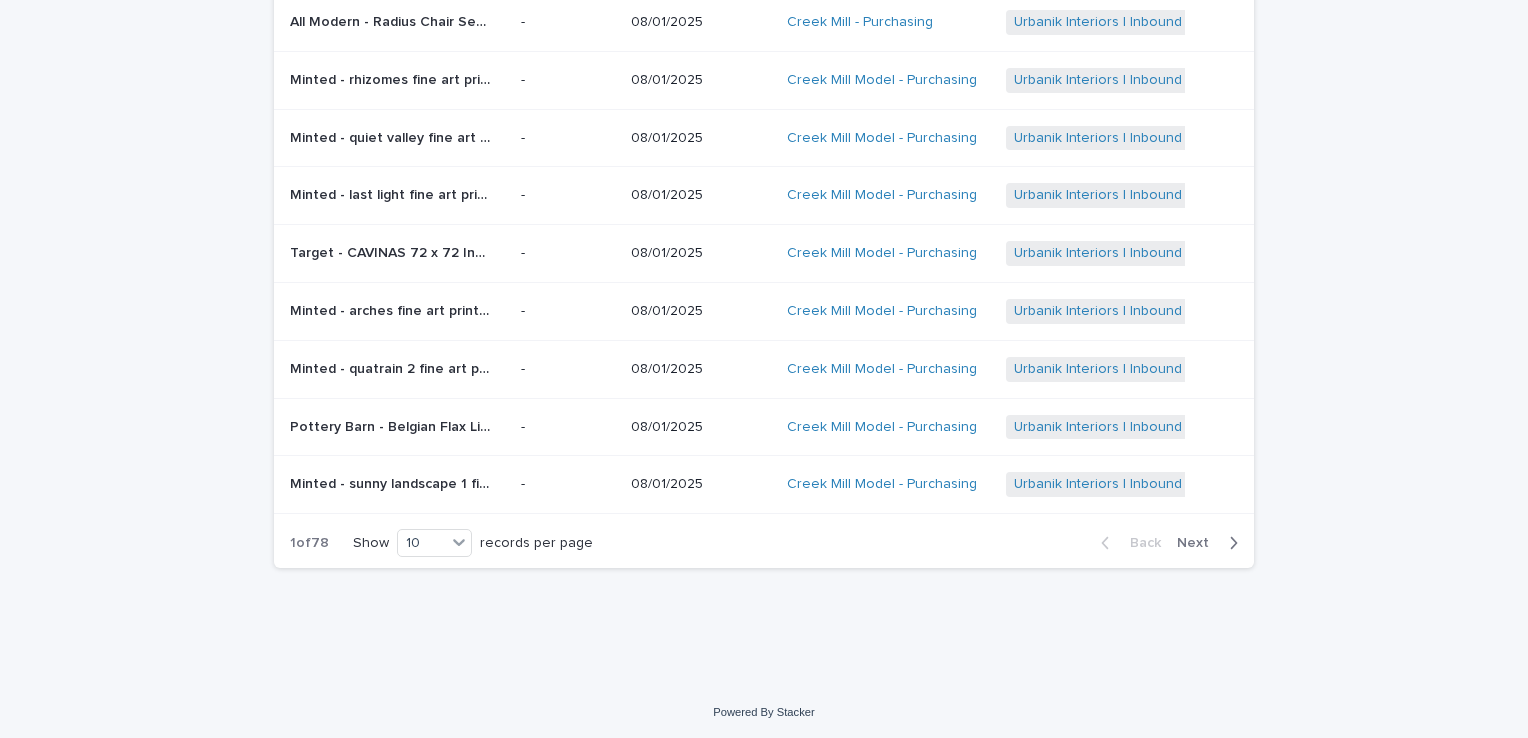 click on "Next" at bounding box center [1199, 543] 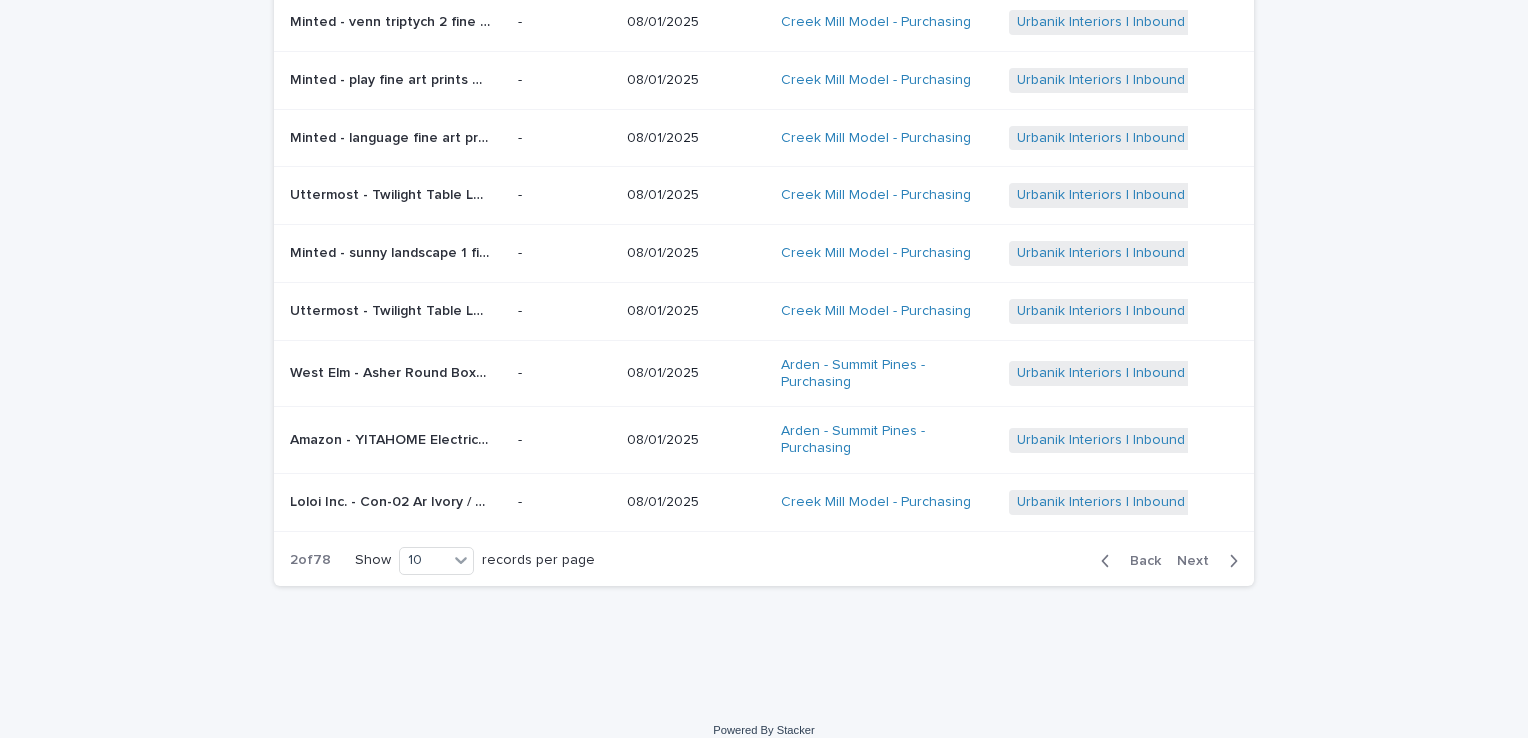 scroll, scrollTop: 316, scrollLeft: 0, axis: vertical 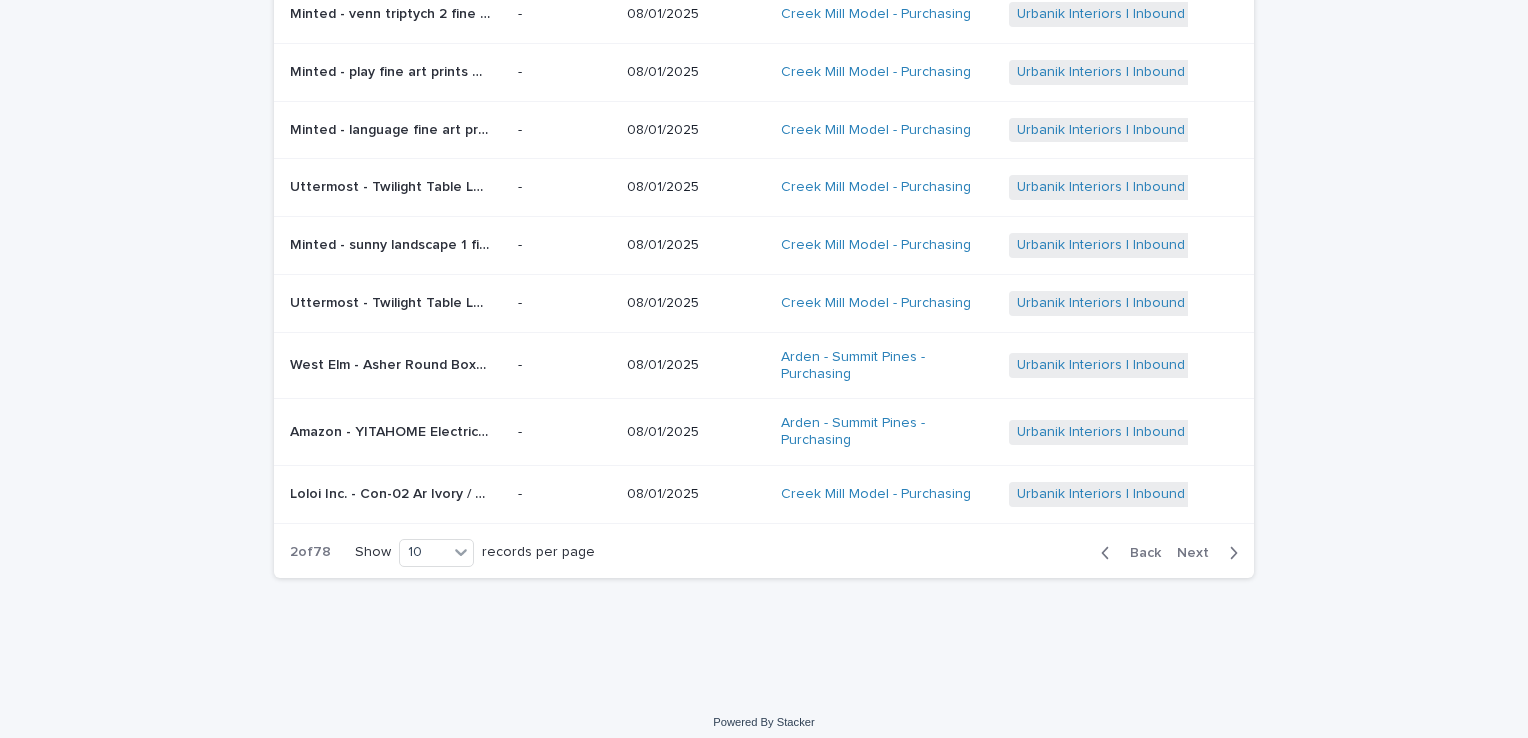 click on "Loading... Saving… Loading... Saving… Received Items Name Item Photo(s) Received Timestamp Job Name Shipment Uttermost - Dandridge Round Mirror- Black SKU 09702 | 73912 Uttermost - Dandridge Round Mirror- Black SKU 09702 | 73912   - 08/01/2025 Creek Mill Model - Purchasing   Urbanik Interiors | Inbound Shipment | 24241   + 0 Minted - venn triptych 2 fine art prints Dimensions 18in x 24in  Format Standard Full Bleed  Frame Rich Black Wood Frame  Color Theme Rust  Materials Canvas Art  | 73953 Minted - venn triptych 2 fine art prints Dimensions 18in x 24in  Format Standard Full Bleed  Frame Rich Black Wood Frame  Color Theme Rust  Materials Canvas Art  | 73953   - 08/01/2025 Creek Mill Model - Purchasing   Urbanik Interiors | Inbound Shipment | 24241   + 0 Minted - play fine art prints Dimensions 40in x 30in  Format Standard Full Bleed  Frame Rich Black Wood Frame  Color Theme Green  Materials Standard Plexi & Materials   | 73931   - 08/01/2025 Creek Mill Model - Purchasing     + 0   - 08/01/2025" at bounding box center (764, 245) 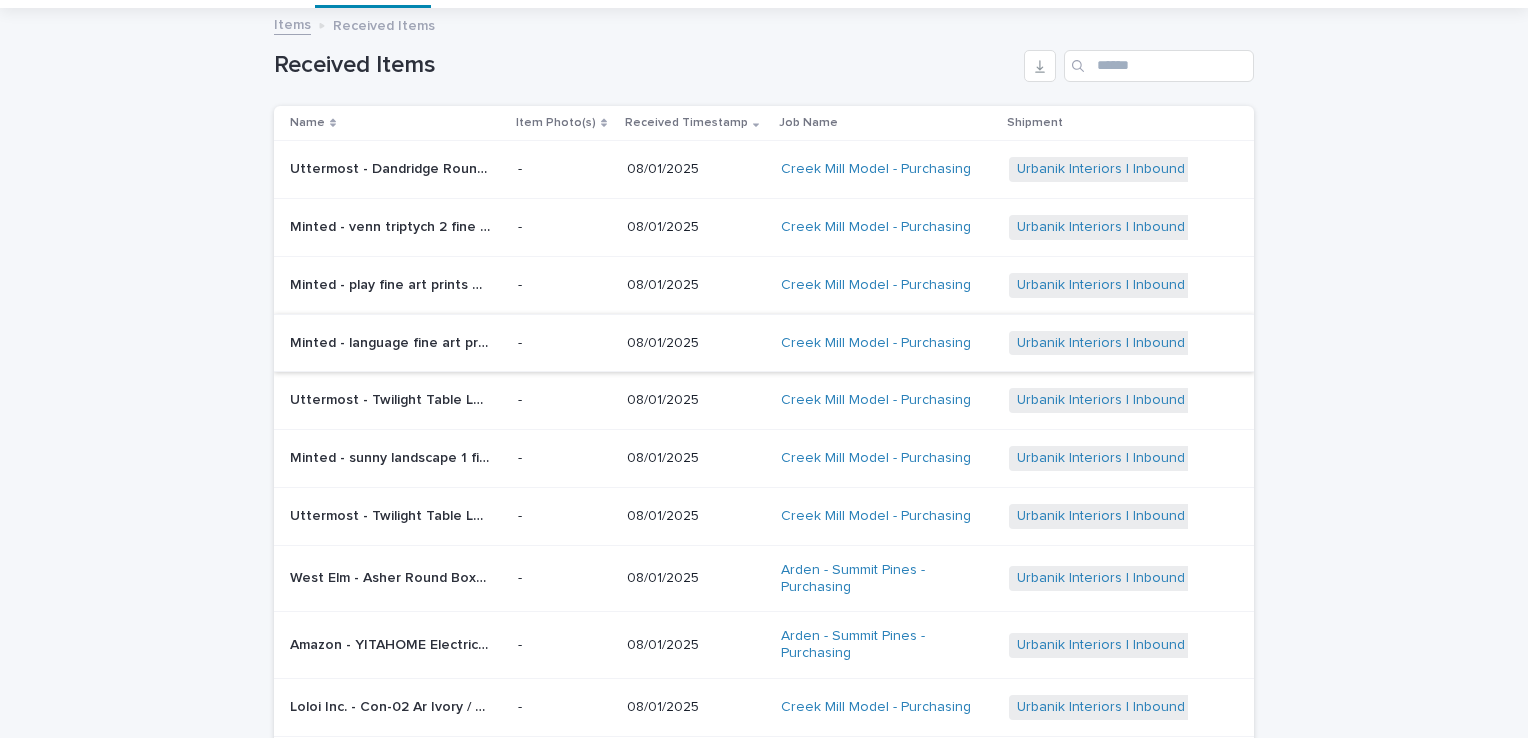 scroll, scrollTop: 325, scrollLeft: 0, axis: vertical 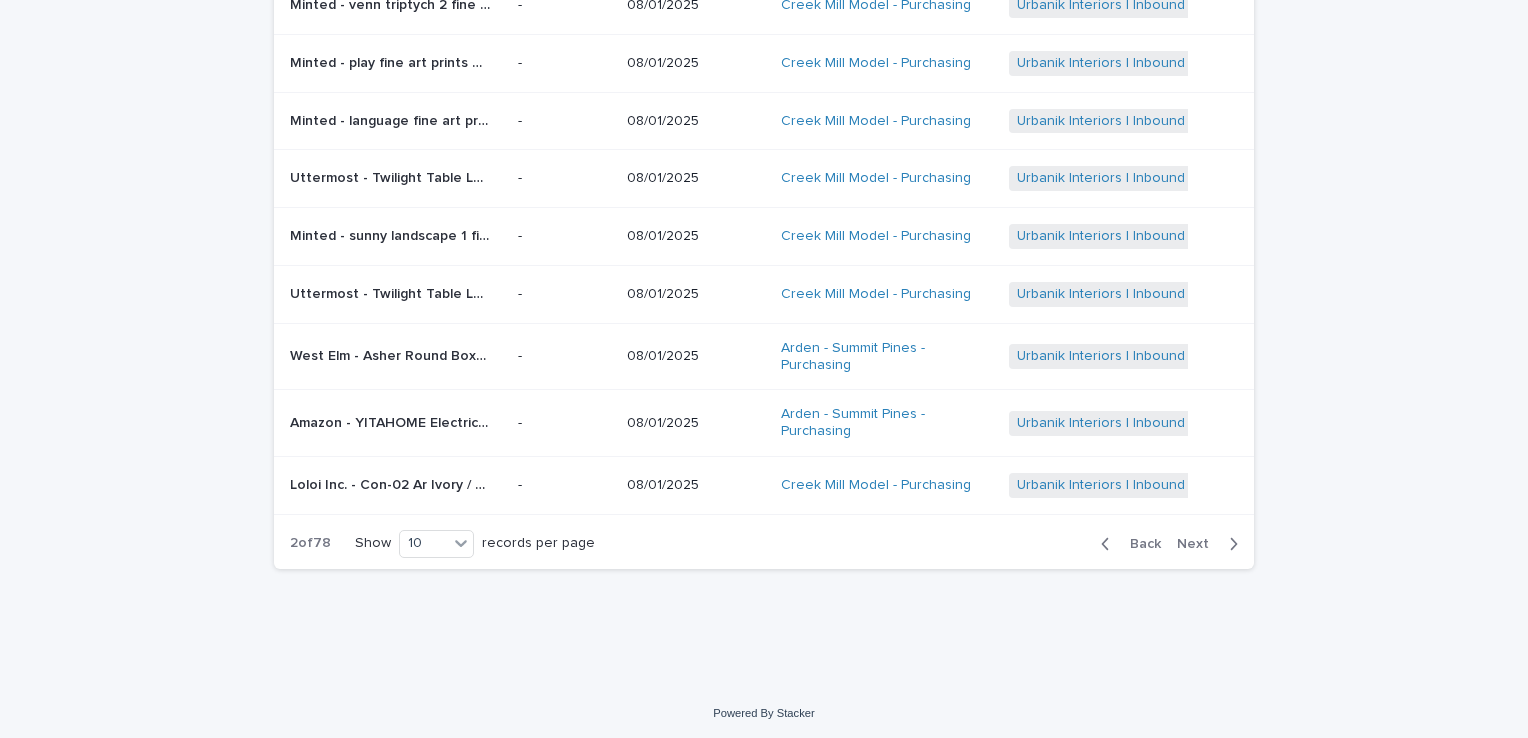 drag, startPoint x: 1148, startPoint y: 539, endPoint x: 1104, endPoint y: 559, distance: 48.332184 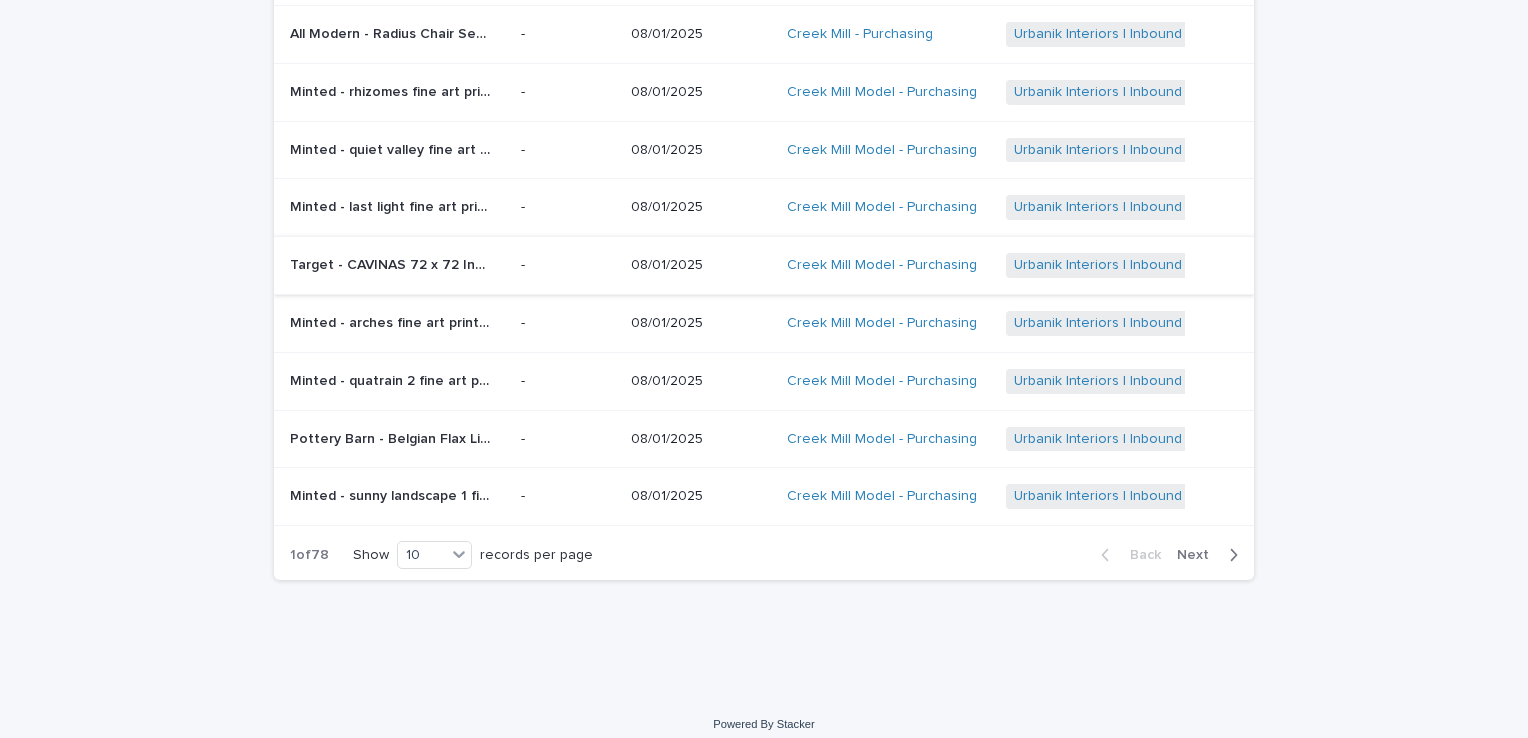 scroll, scrollTop: 300, scrollLeft: 0, axis: vertical 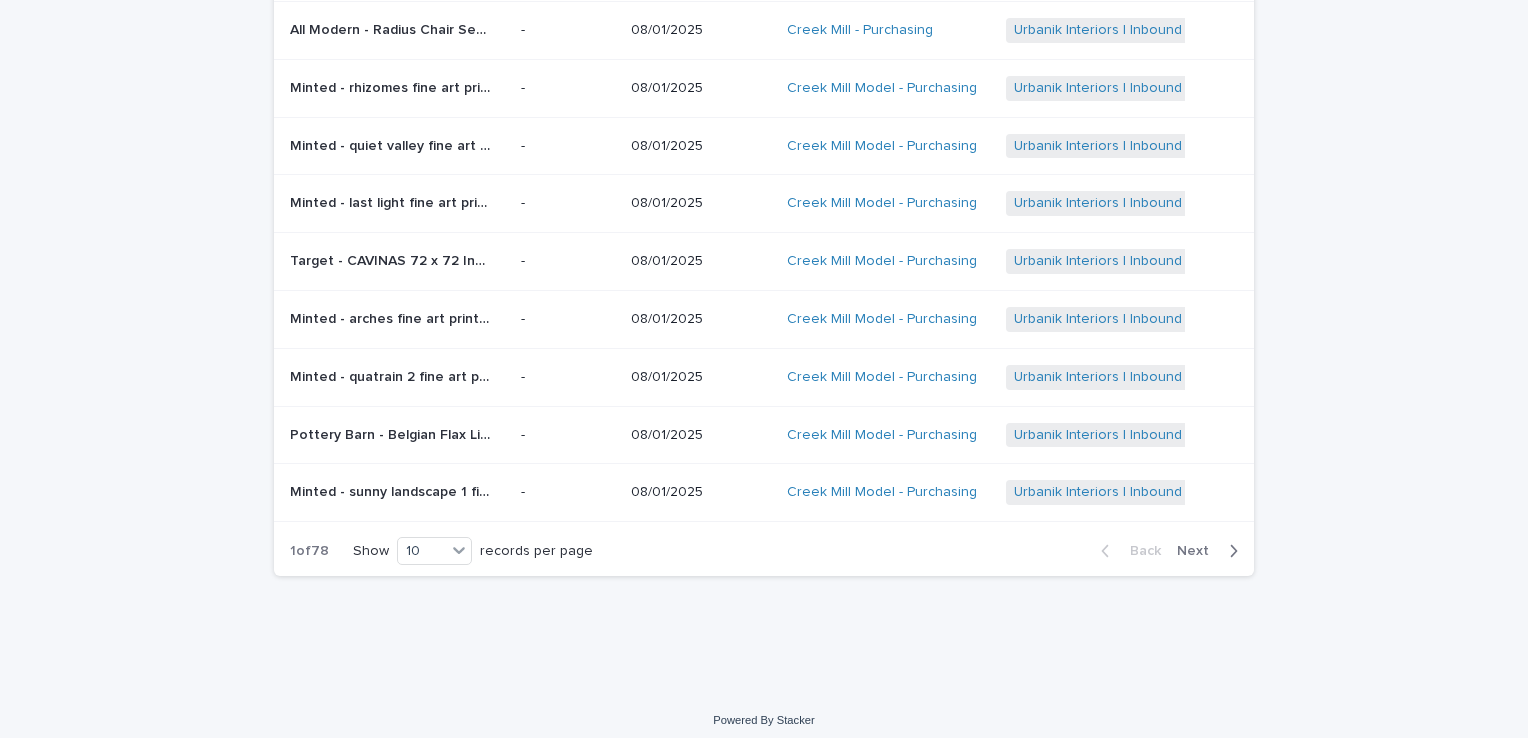 click on "Loading... Saving… Loading... Saving… Received Items Name Item Photo(s) Received Timestamp Job Name Shipment All Modern - Radius Chair See More by Gus* Modern  | 73716 All Modern - Radius Chair See More by Gus* Modern  | 73716   - 08/01/2025 Creek Mill - Purchasing   Urbanik Interiors | Inbound Shipment | 24218   + 0 All Modern - Radius Chair See More by Gus* Modern  | 73717 All Modern - Radius Chair See More by Gus* Modern  | 73717   - 08/01/2025 Creek Mill - Purchasing   Urbanik Interiors | Inbound Shipment | 24218   + 0 Minted - rhizomes fine art prints Dimensions 18in x 24in  Format Standard Full Bleed  Frame Rich Black Wood Frame  Color Theme Stem  Materials Standard Plexi & Materials   | 73938 Minted - rhizomes fine art prints Dimensions 18in x 24in  Format Standard Full Bleed  Frame Rich Black Wood Frame  Color Theme Stem  Materials Standard Plexi & Materials   | 73938   - 08/01/2025 Creek Mill Model - Purchasing   Urbanik Interiors | Inbound Shipment | 24241   + 0   - 08/01/2025     + 0" at bounding box center (764, 252) 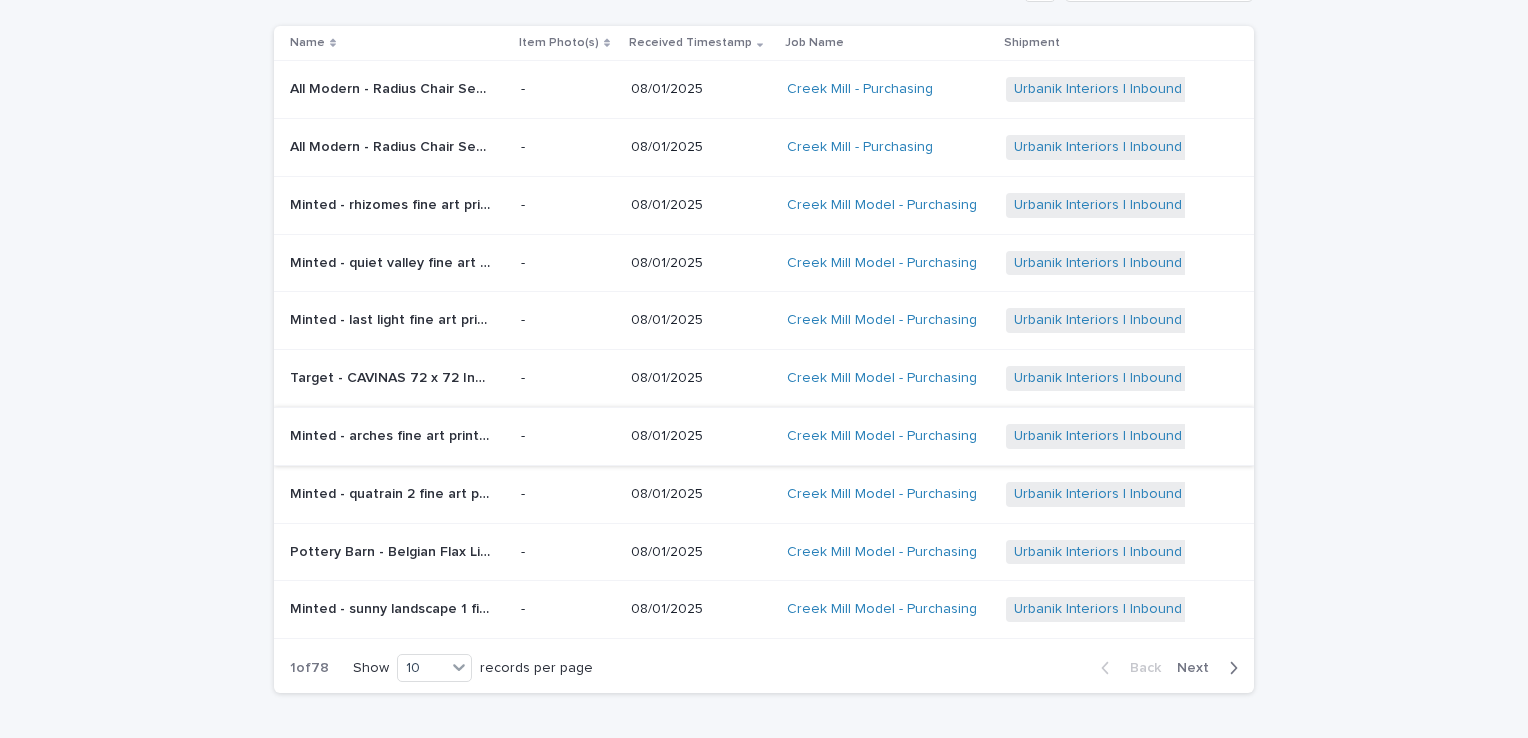 scroll, scrollTop: 0, scrollLeft: 0, axis: both 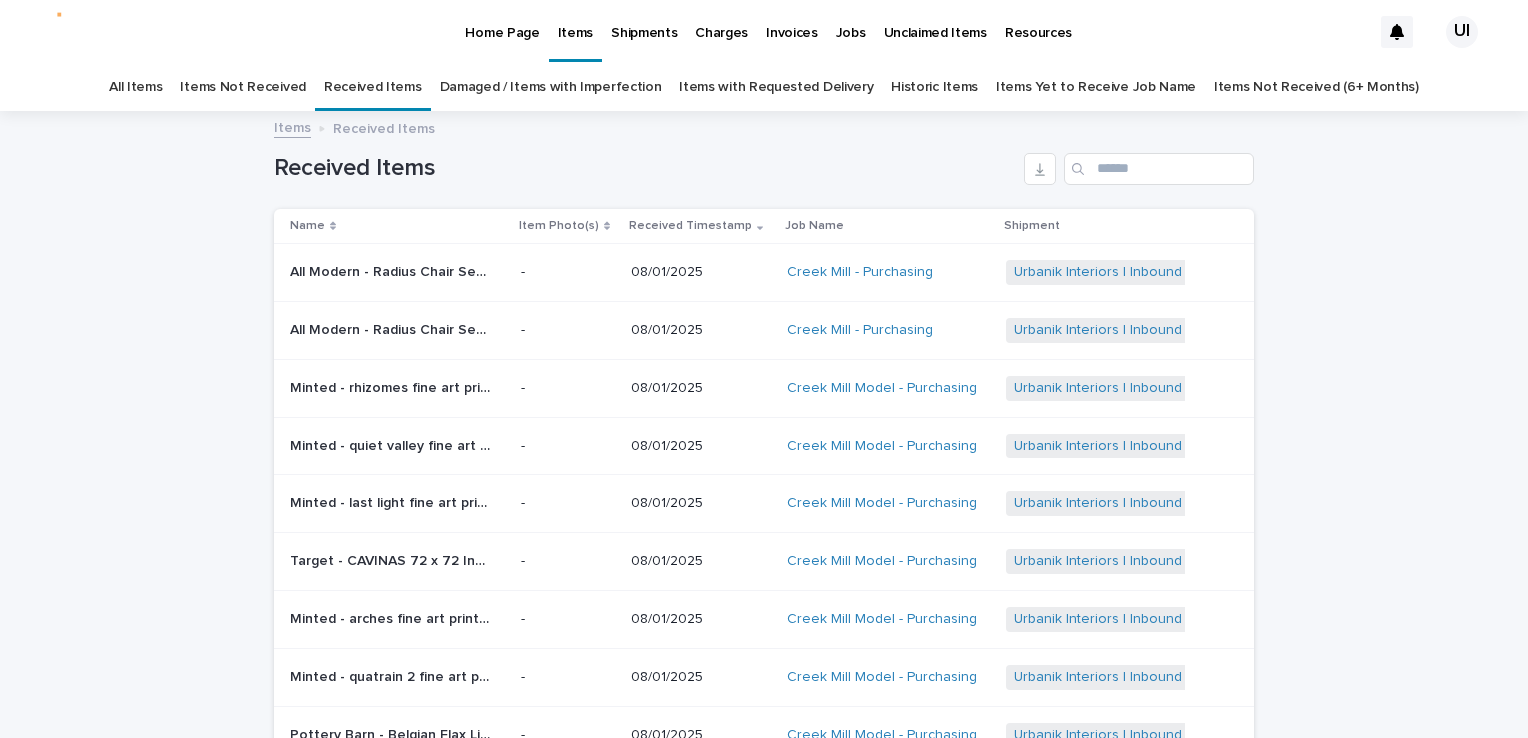 click on "Items Not Received" at bounding box center (242, 87) 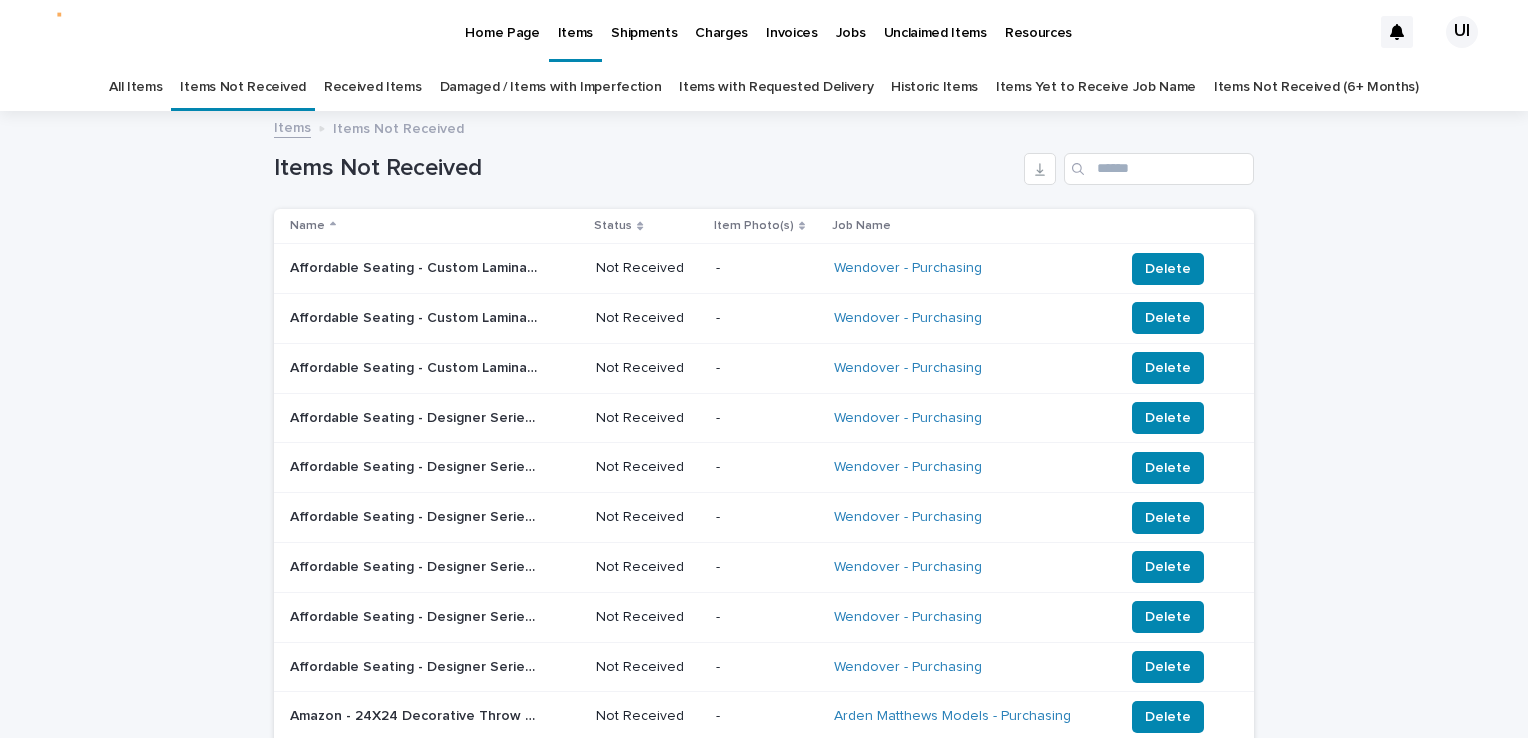 click on "Received Items" at bounding box center (373, 87) 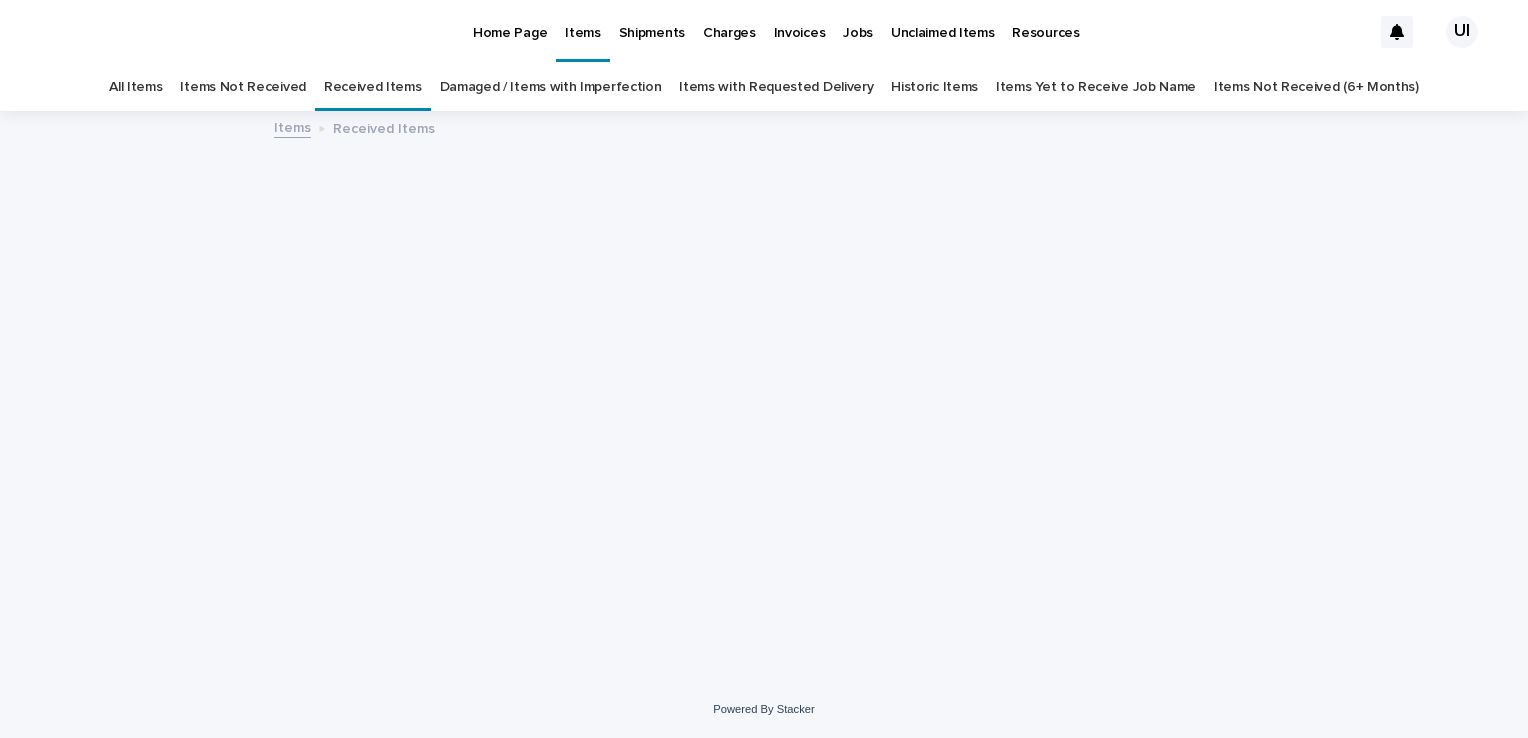 scroll, scrollTop: 0, scrollLeft: 0, axis: both 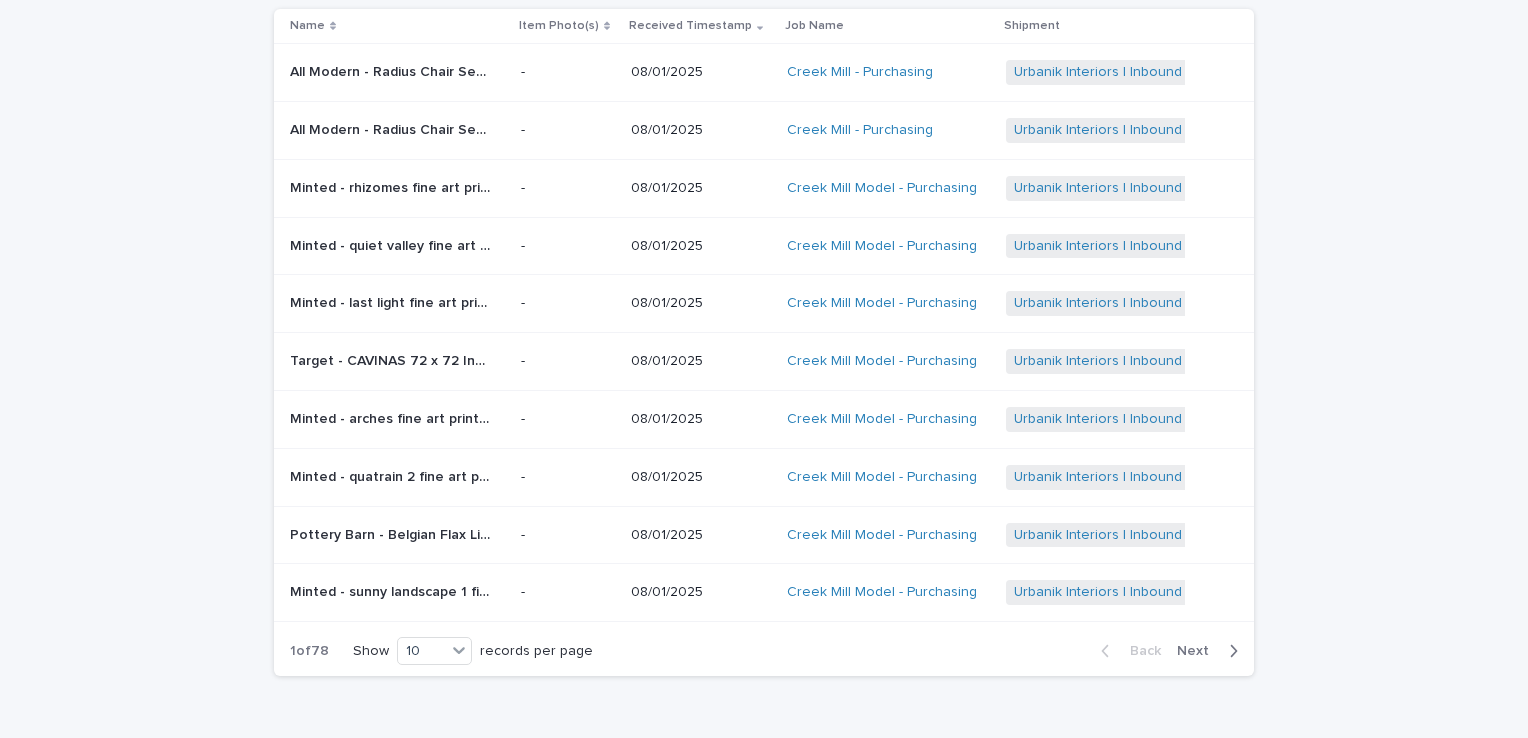 click on "Next" at bounding box center [1199, 651] 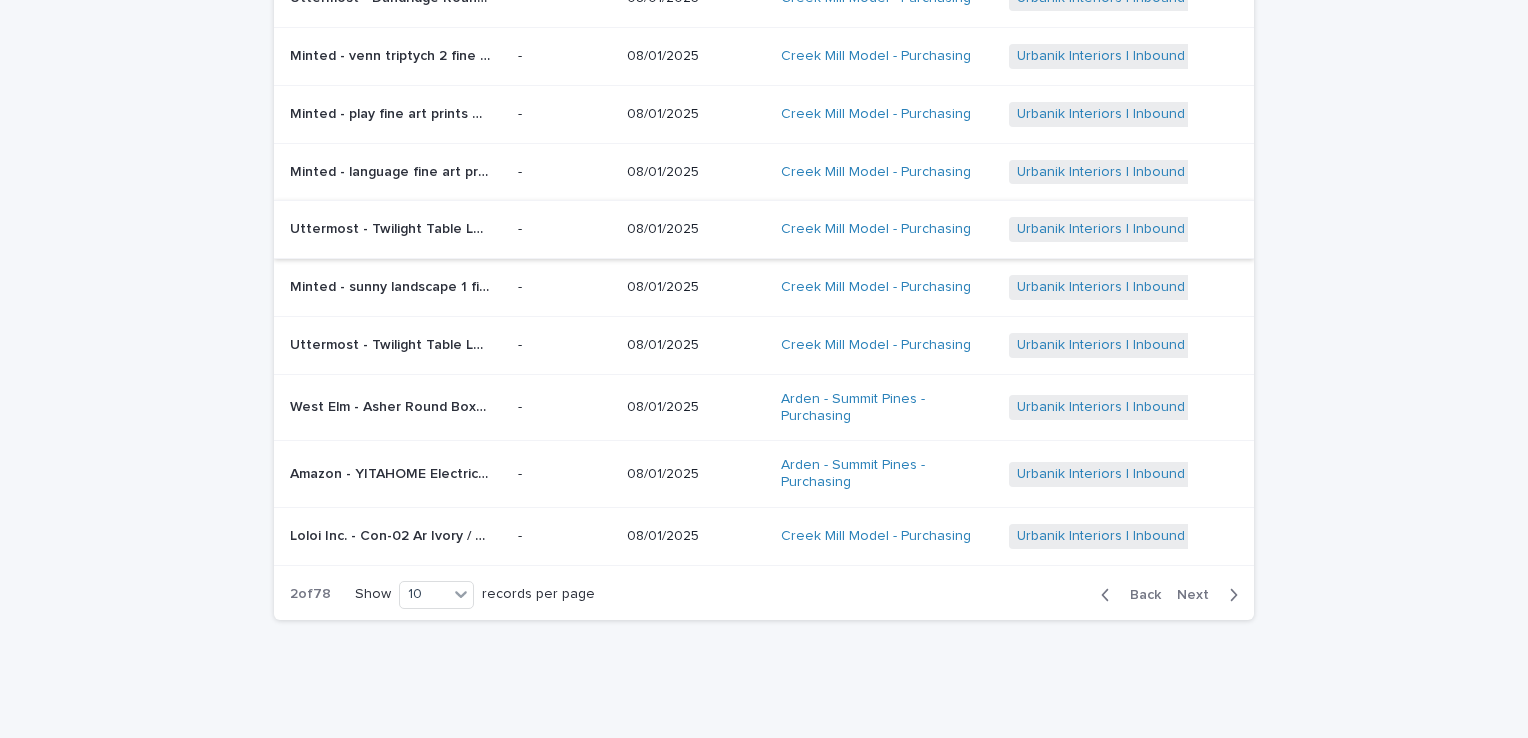 scroll, scrollTop: 308, scrollLeft: 0, axis: vertical 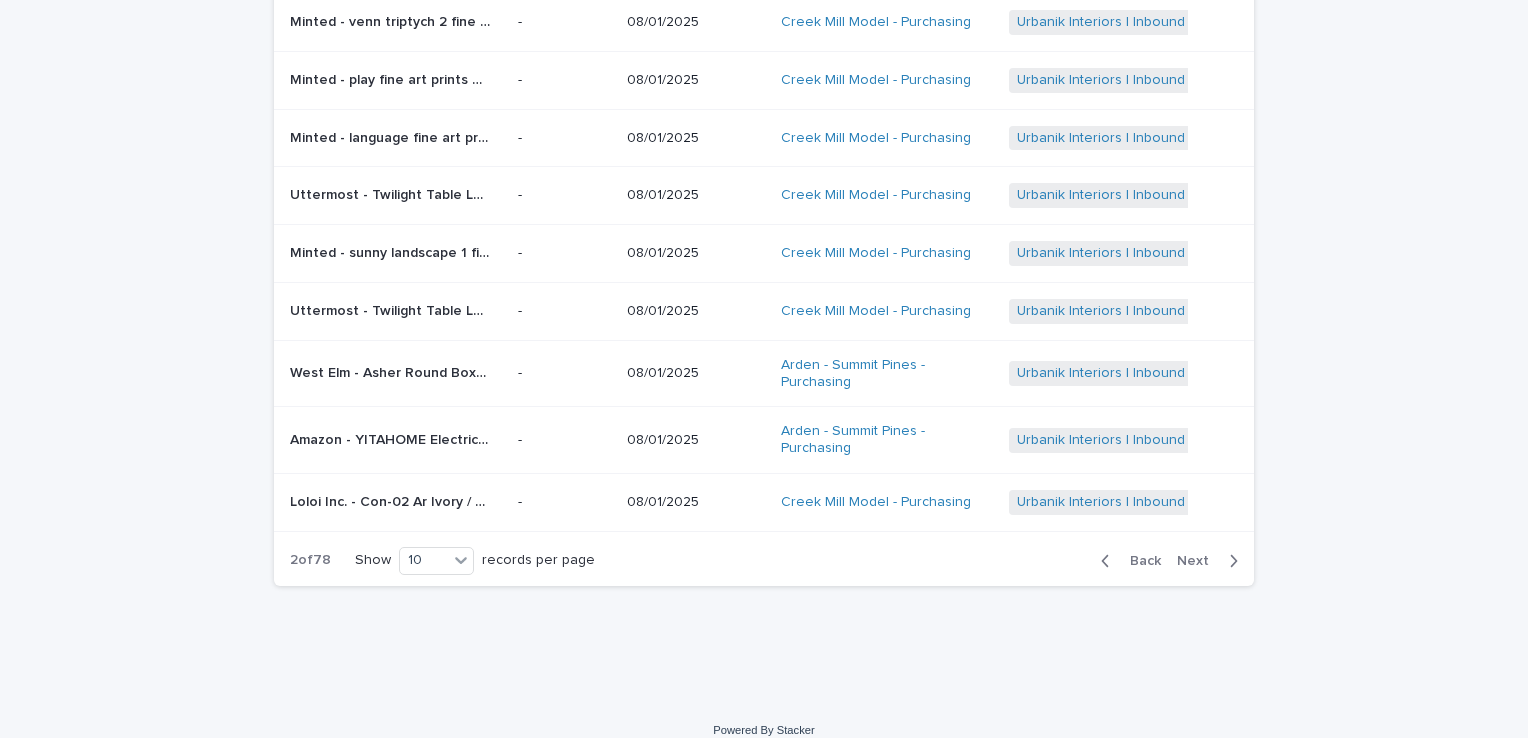 click on "Minted - sunny landscape 1 fine art prints Dimensions 24in x 30in  Format Standard Full Bleed  Frame Rich Black Wood Frame  Color Theme Pale Sunny Yellow  Materials Standard Plexi & Materials   | 73947" at bounding box center (392, 251) 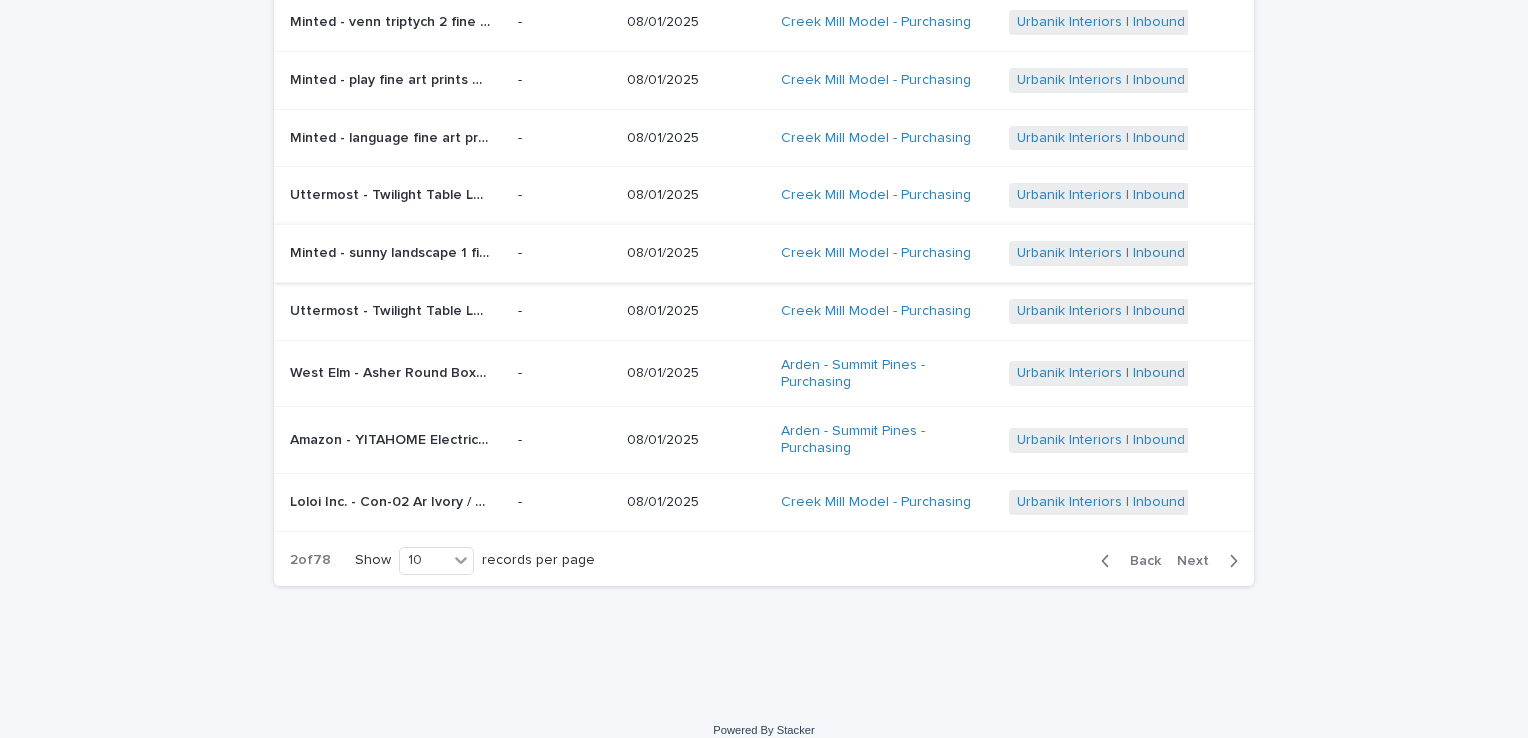 scroll, scrollTop: 0, scrollLeft: 0, axis: both 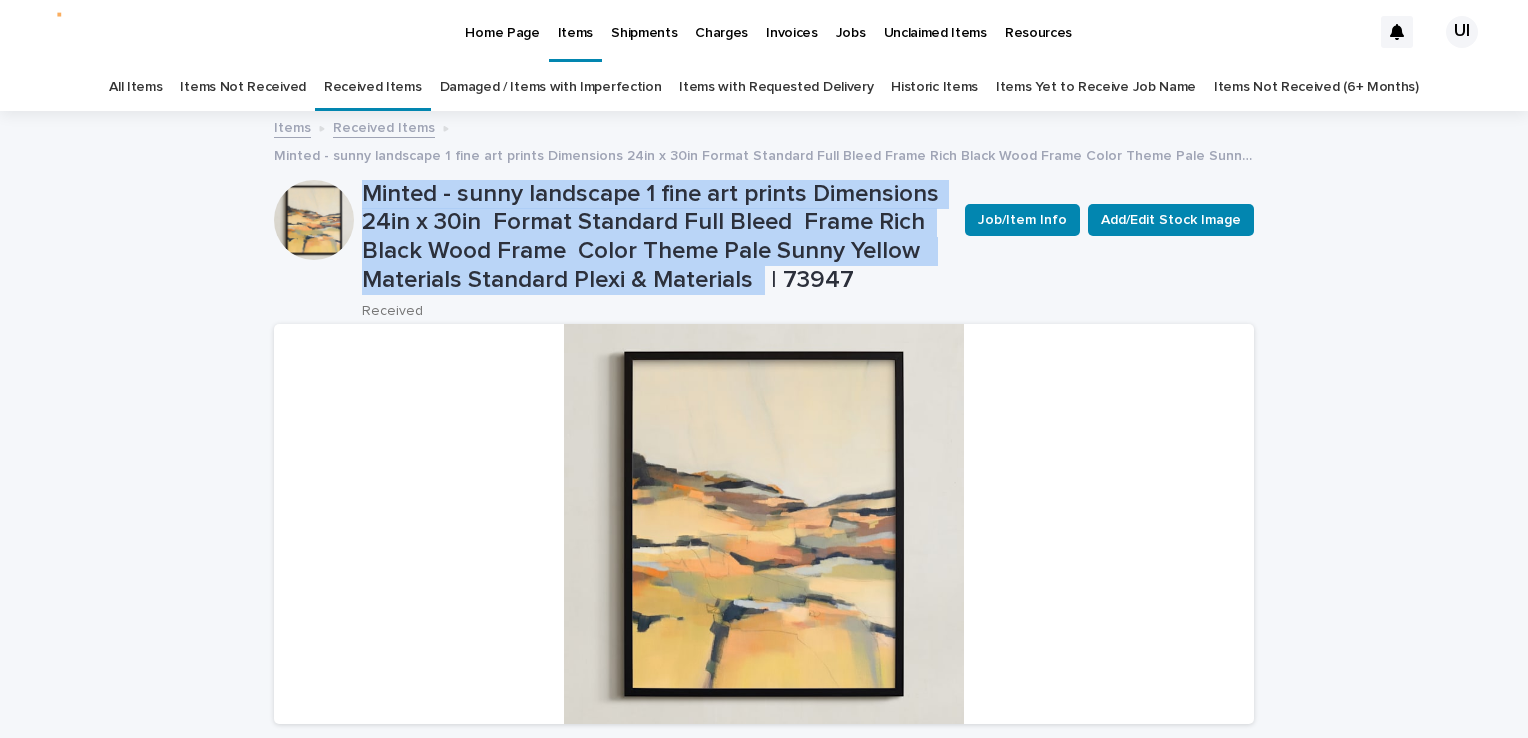 drag, startPoint x: 359, startPoint y: 187, endPoint x: 750, endPoint y: 275, distance: 400.7805 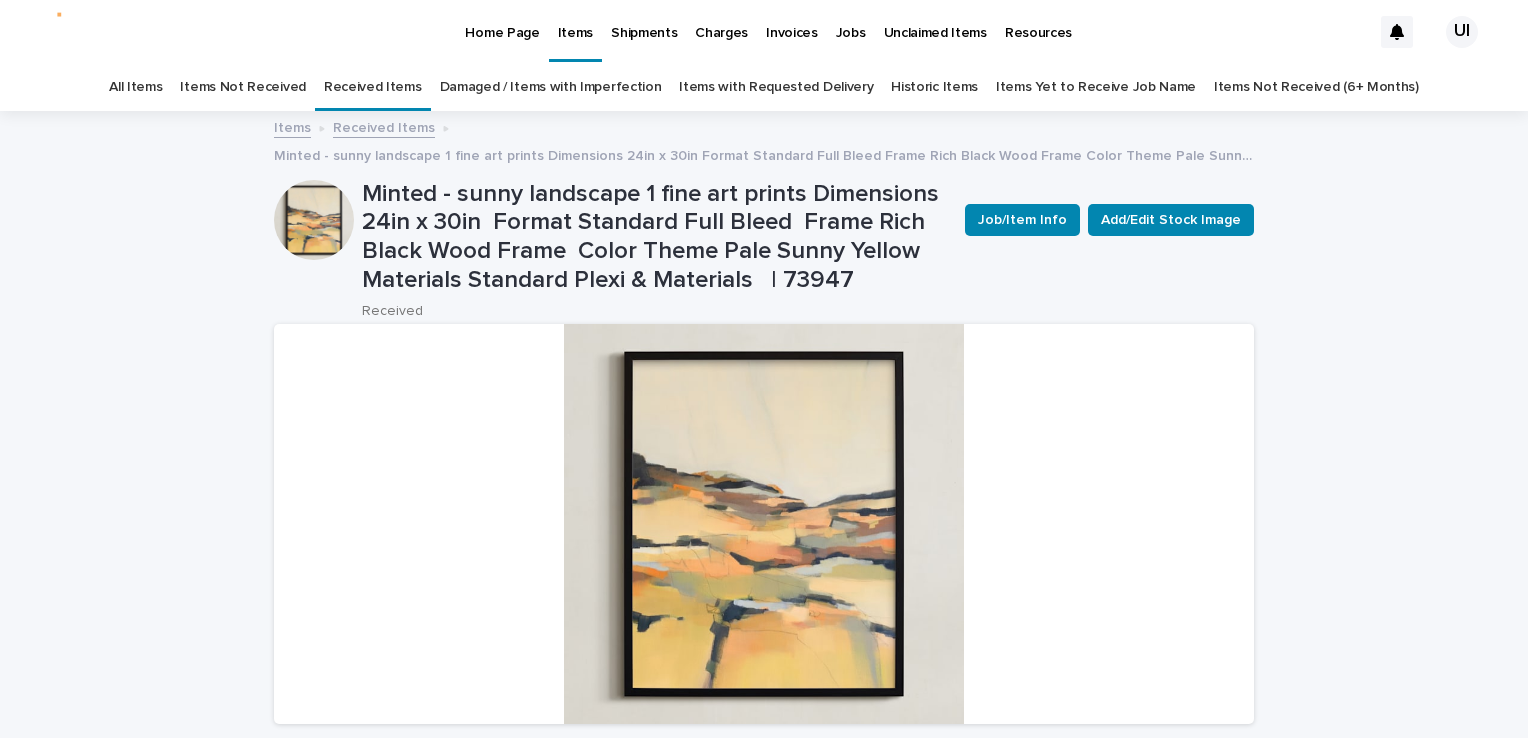 click on "Loading... Saving… Loading... Saving… Minted - sunny landscape 1 fine art prints Dimensions 24in x 30in  Format Standard Full Bleed  Frame Rich Black Wood Frame  Color Theme Pale Sunny Yellow  Materials Standard Plexi & Materials   | 73947 Job/Item Info Add/Edit Stock Image Minted - sunny landscape 1 fine art prints Dimensions 24in x 30in  Format Standard Full Bleed  Frame Rich Black Wood Frame  Color Theme Pale Sunny Yellow  Materials Standard Plexi & Materials   | 73947 Received Job/Item Info Add/Edit Stock Image Sorry, there was an error saving your record. Please try again. Please fill out the required fields below. Loading... Saving… Loading... Saving… Loading... Saving… Name Minted - sunny landscape 1 fine art prints Dimensions 24in x 30in  Format Standard Full Bleed  Frame Rich Black Wood Frame  Color Theme Pale Sunny Yellow  Materials Standard Plexi & Materials   | 73947 Status Received Size S Loading... Saving… Days in Storage 3 Received Timestamp 08/01/2025 Loading... Saving… Saving…" at bounding box center (764, 1884) 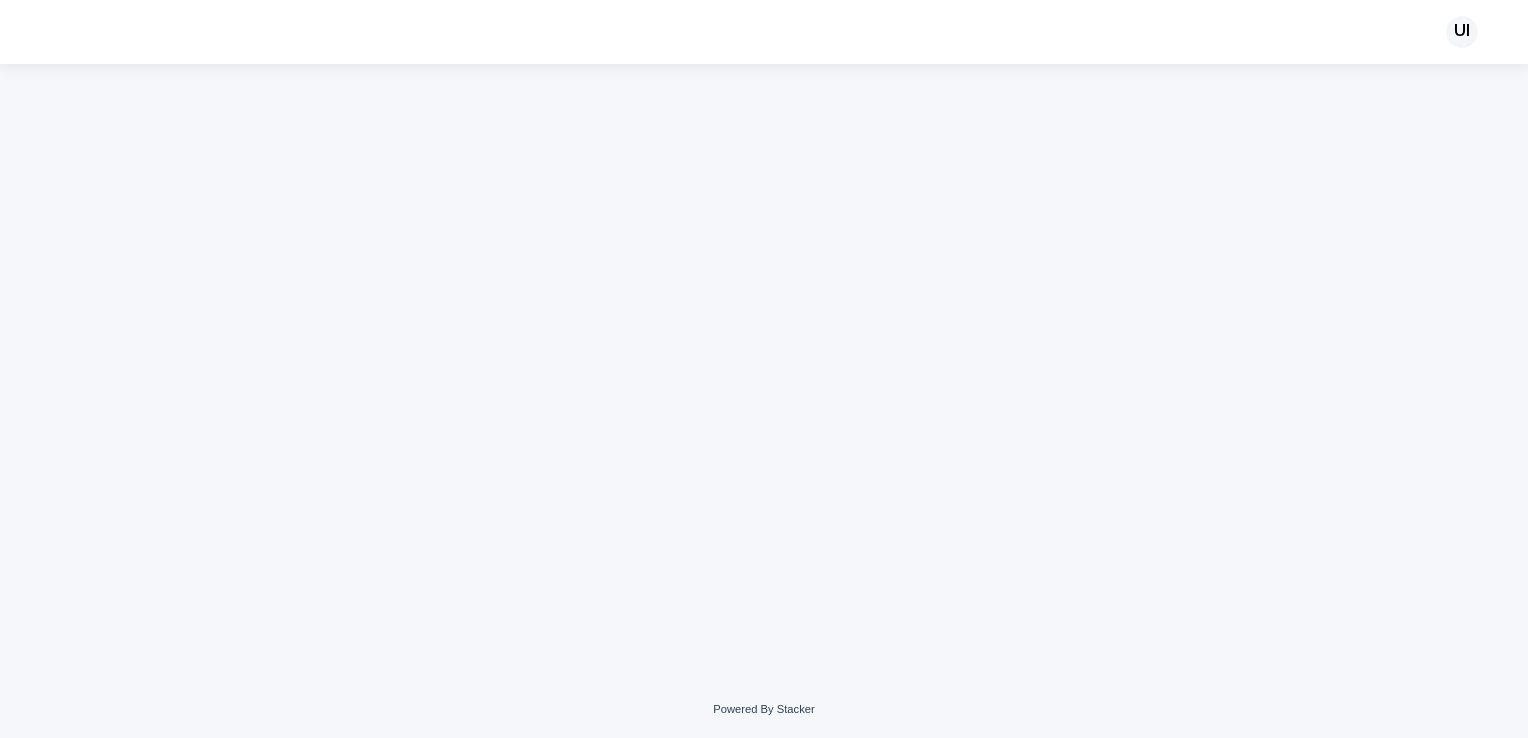 scroll, scrollTop: 0, scrollLeft: 0, axis: both 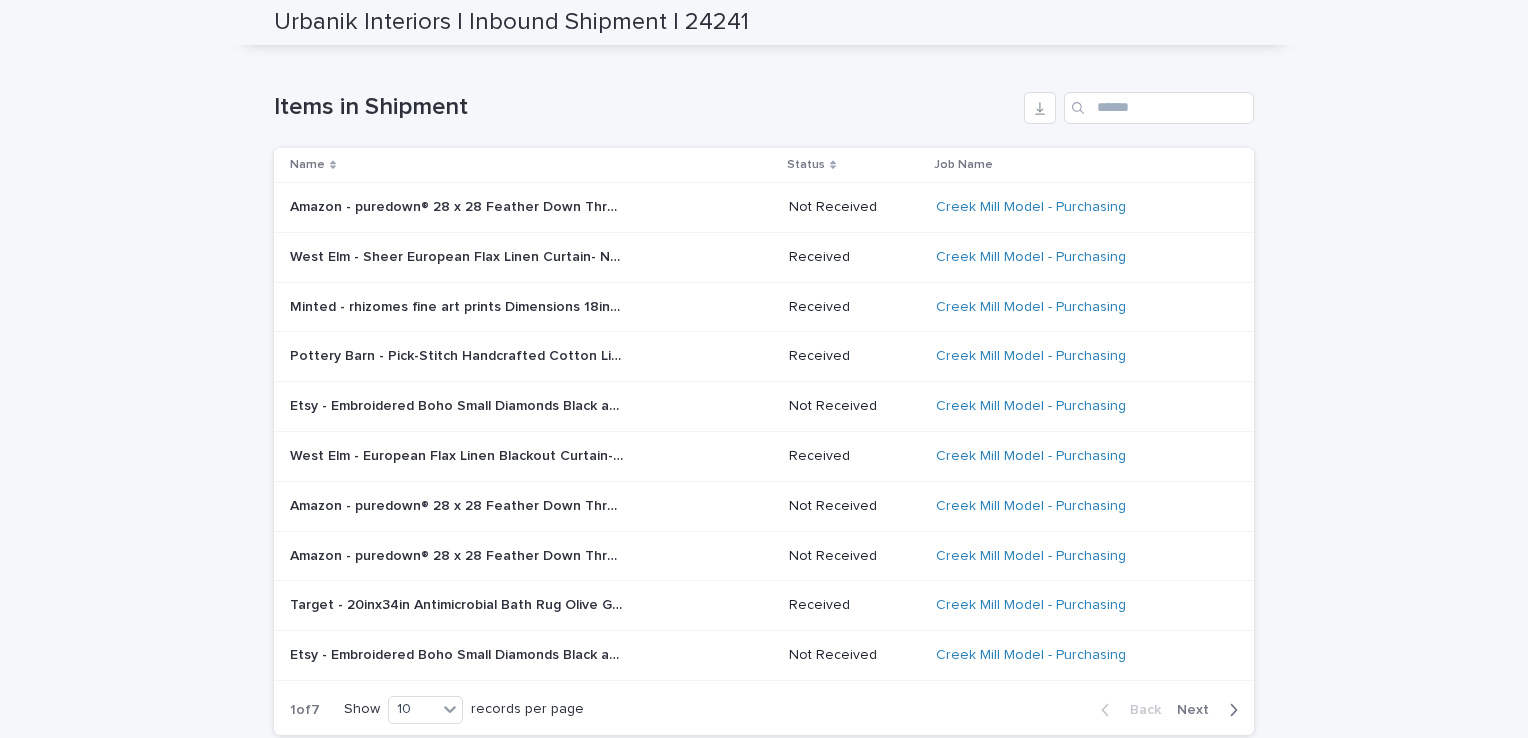 click on "Next" at bounding box center [1199, 710] 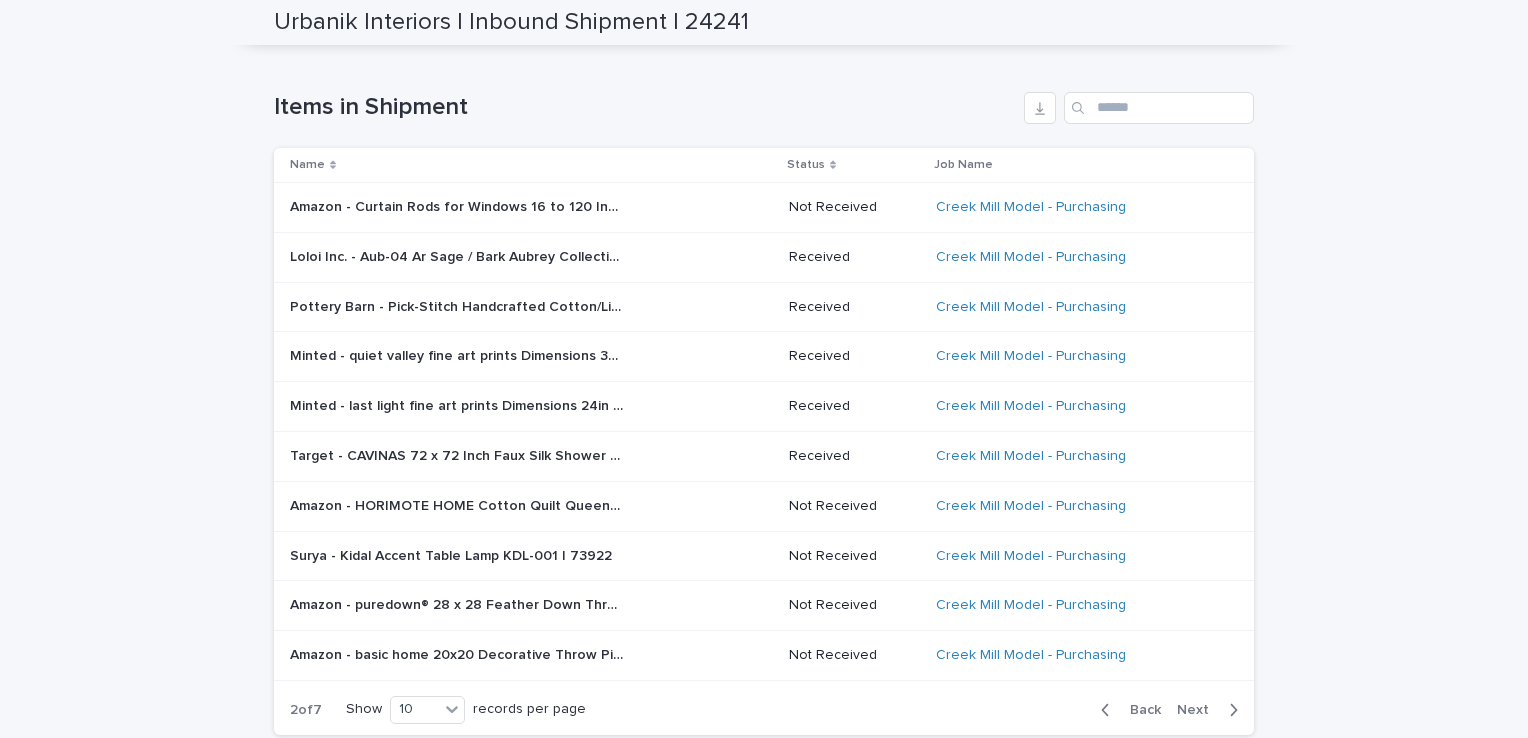 click on "Next" at bounding box center [1199, 710] 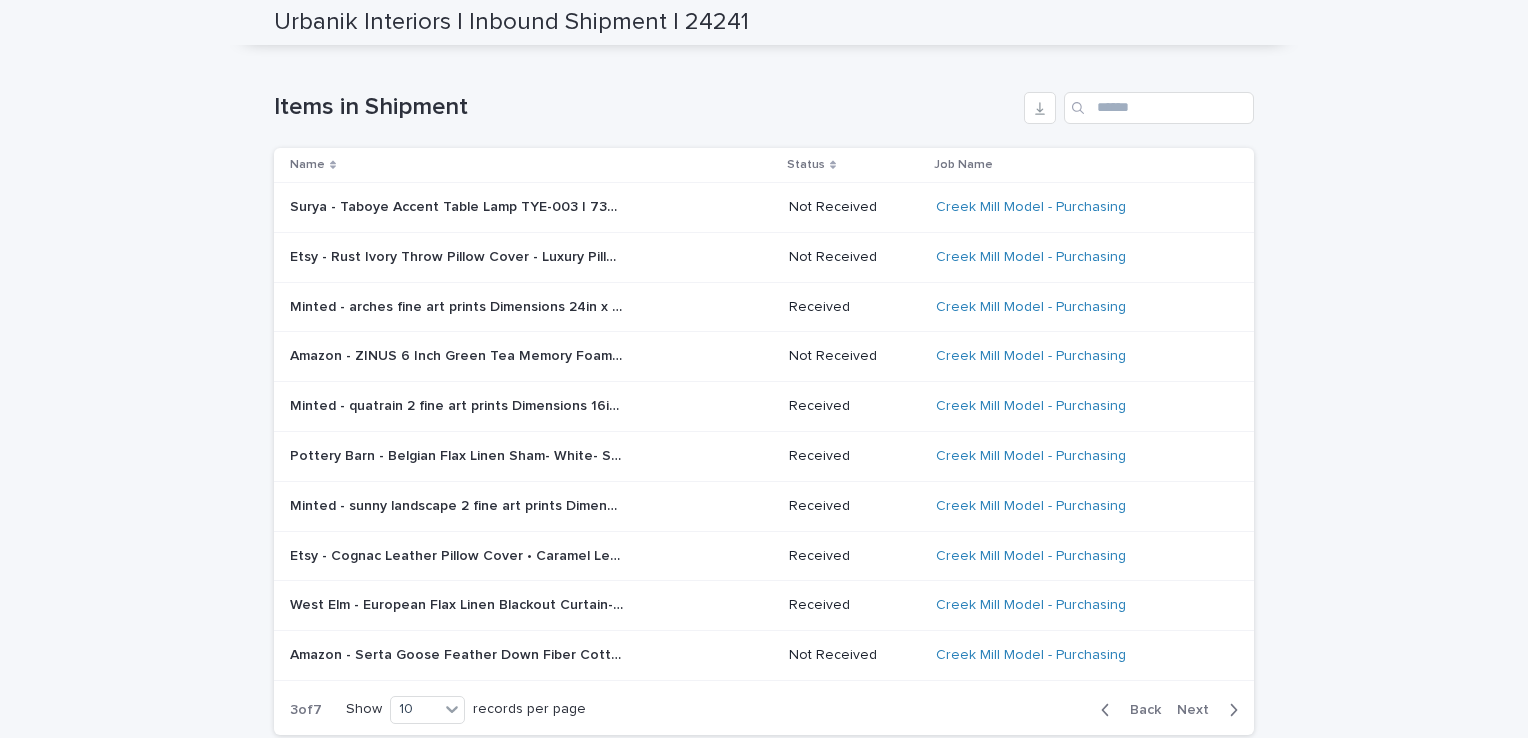 click on "Home Page Items Shipments Charges Invoices Jobs Unclaimed Items Resources UI All Shipments Inbound Receiving Shipments TDC Pickups Pending Deliveries Customer Pickups All Outbound Shipments Shipments Urbanik Interiors | Inbound Shipment | 24241 Loading... Saving… Loading... Saving… Urbanik Interiors | Inbound Shipment | 24241 Urbanik Interiors | Inbound Shipment | 24241 Sorry, there was an error saving your record. Please try again. Please fill out the required fields below. Loading... Saving… Loading... Saving… Shipment Type Receiving Incoming Shipment Status In Progress Loading... Saving… Outbound Shipment Status Received,Not Received Loading... Saving… Loading... Saving… Loading... Saving… Pre-Reconciliation (TDC Office Team) Final Reconciliation of Charge(s) Completed Loading... Saving… Loading... Saving… Delivery Details Verify details and add or remove items from this request. Loading... Saving… Additional Work Loading... Saving… Warehouse Pickup Details - -" at bounding box center (764, 369) 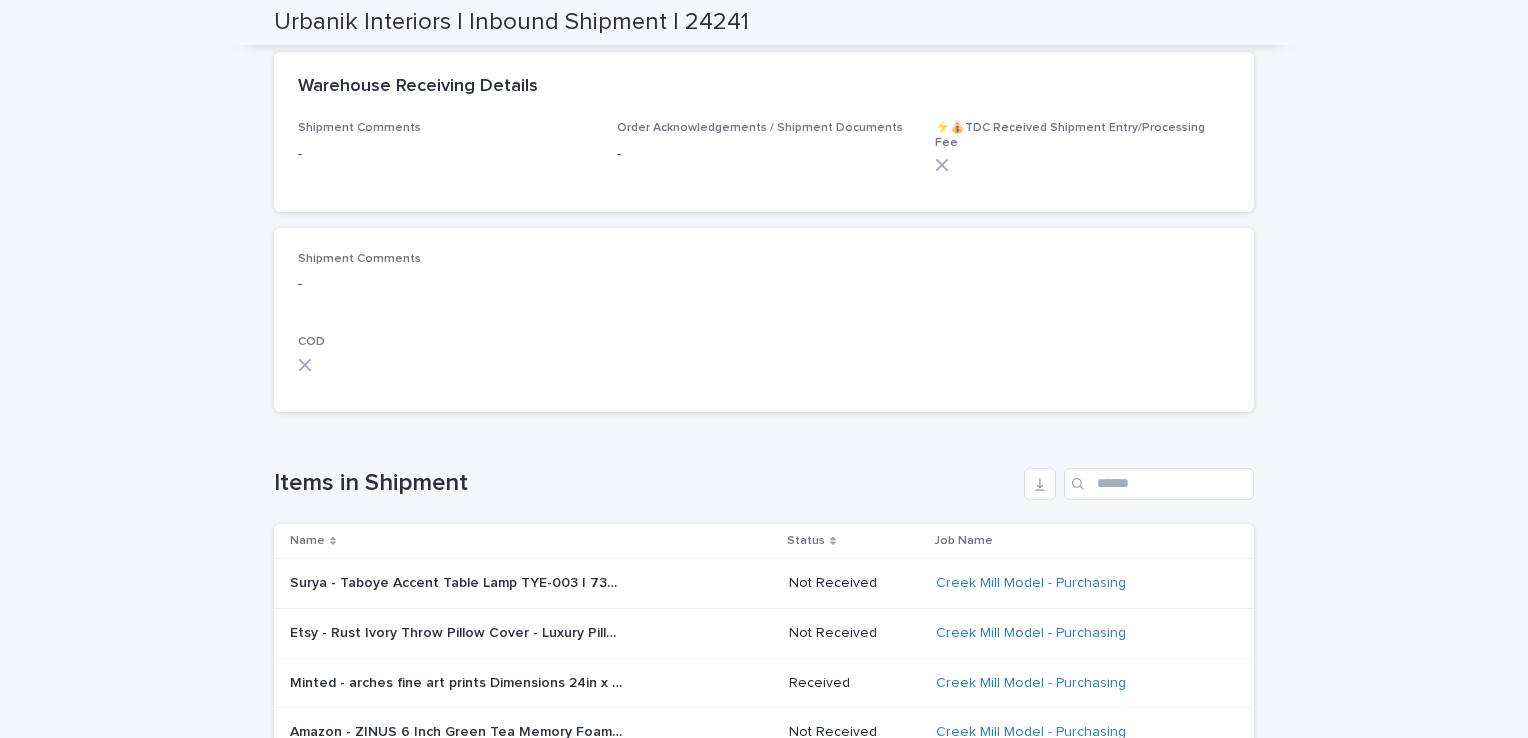 scroll, scrollTop: 100, scrollLeft: 0, axis: vertical 